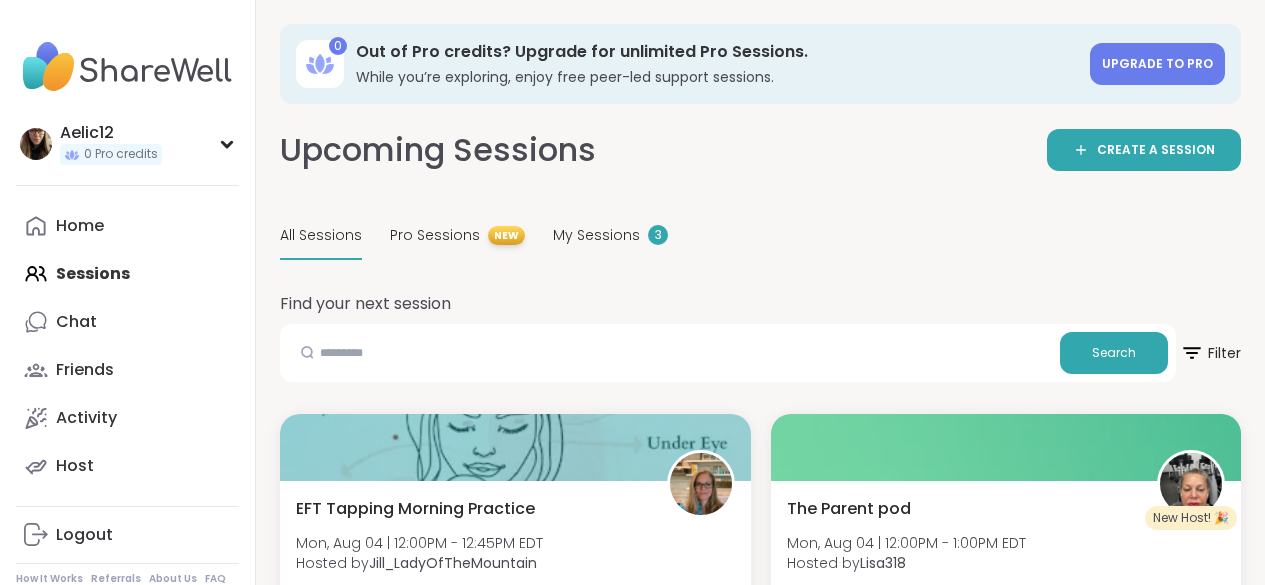 scroll, scrollTop: 682, scrollLeft: 0, axis: vertical 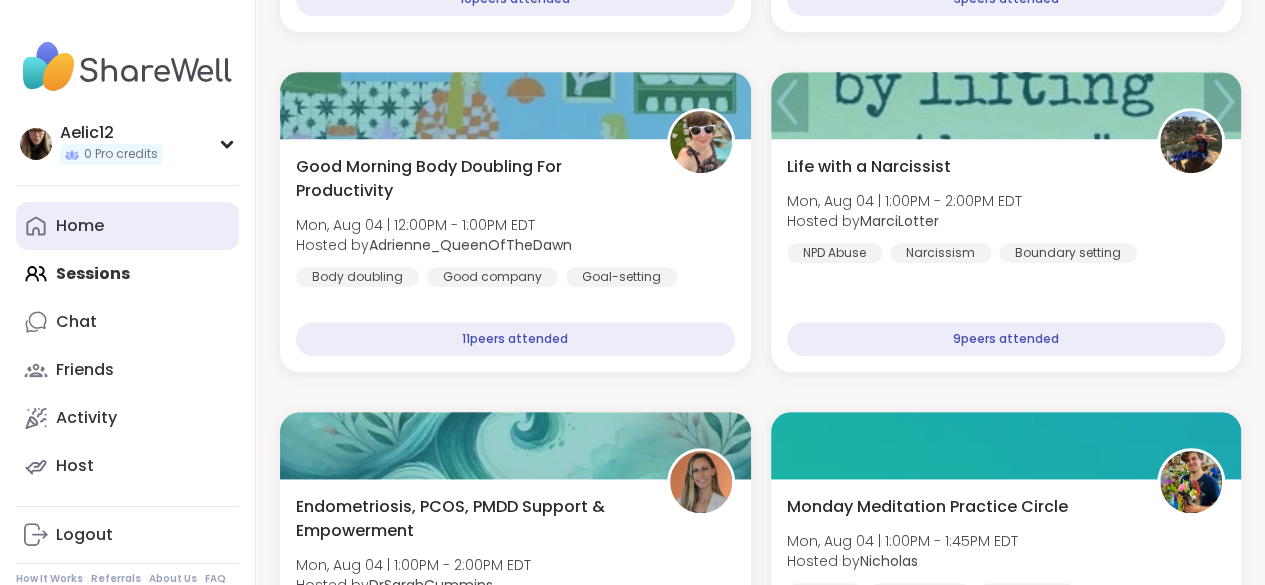 click on "Home" at bounding box center (127, 226) 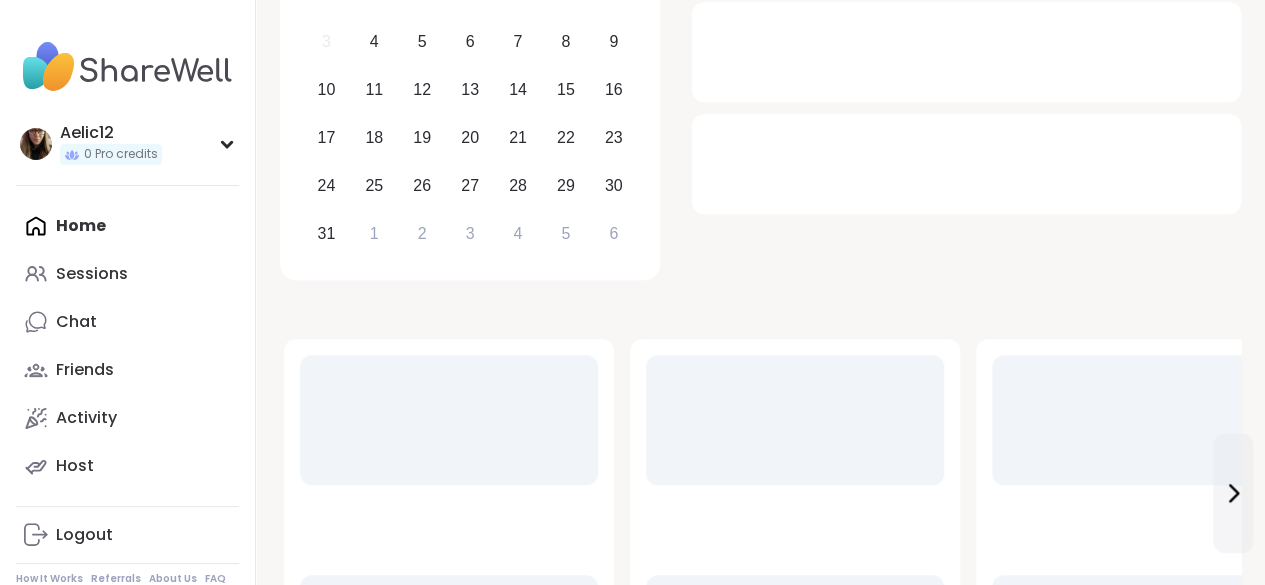 scroll, scrollTop: 0, scrollLeft: 0, axis: both 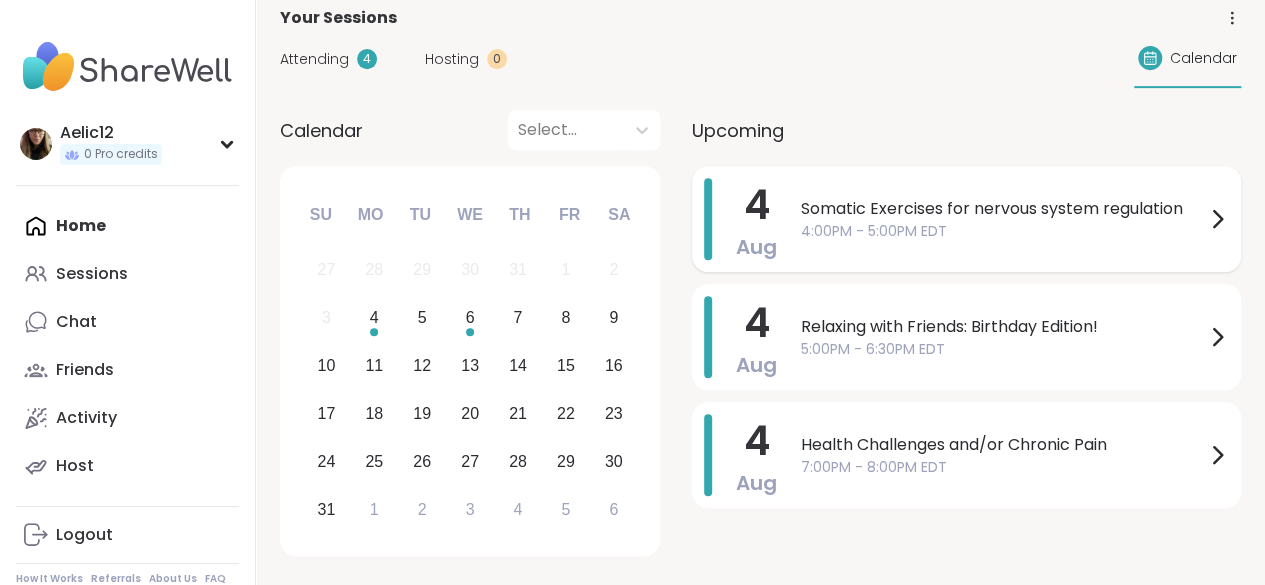 click on "4:00PM - 5:00PM EDT" at bounding box center (1003, 231) 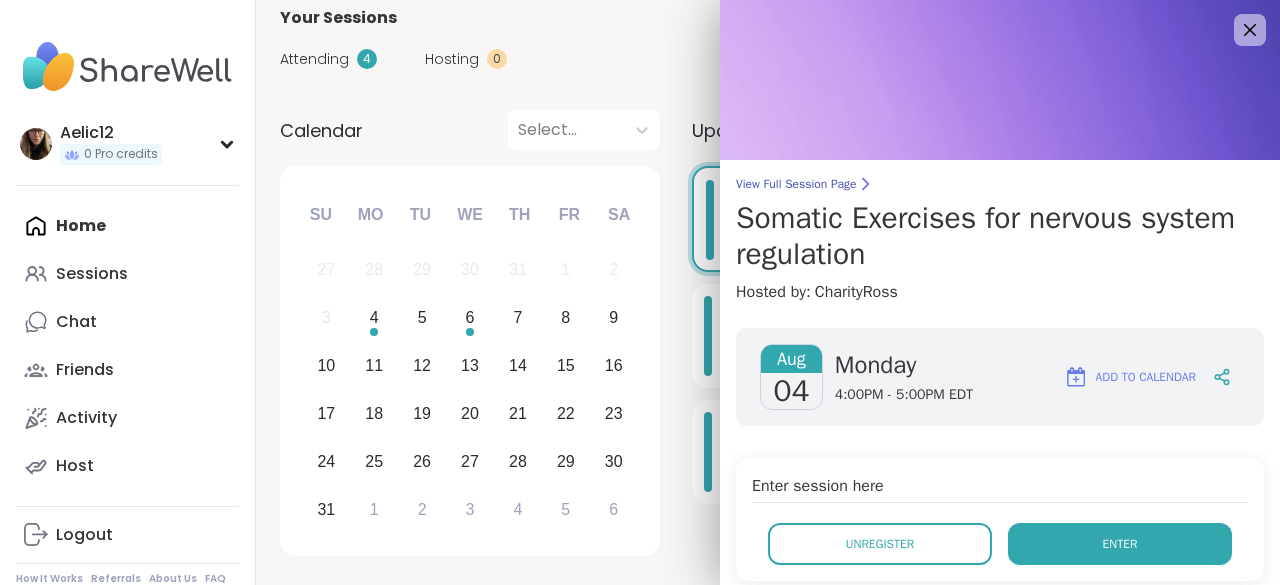 click on "Enter" at bounding box center [1120, 544] 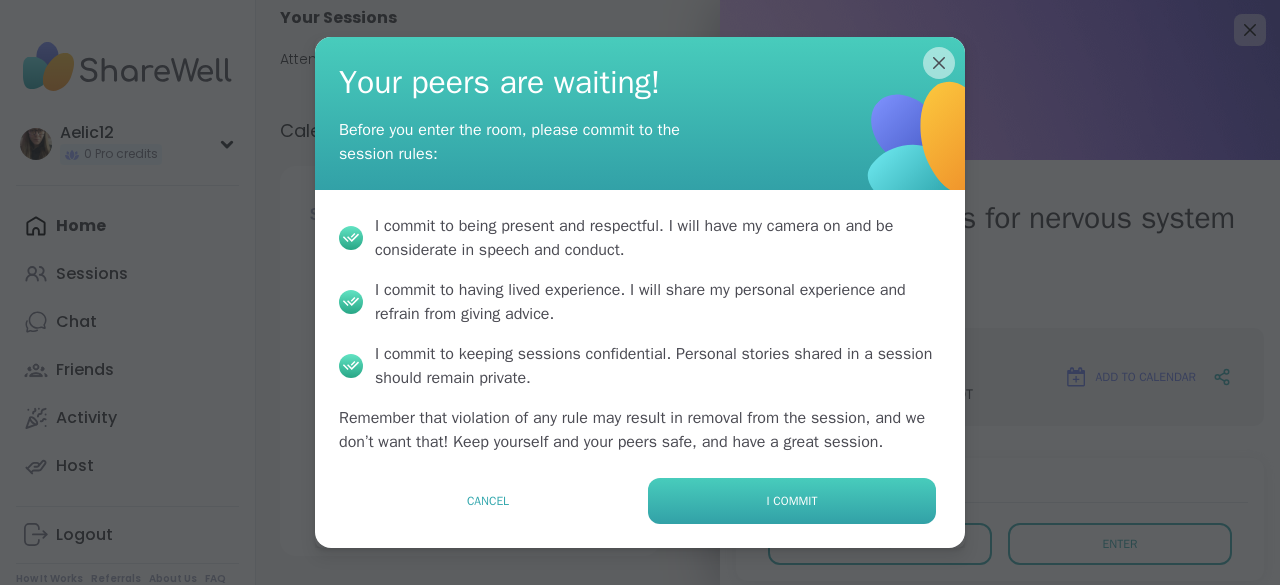 click on "I commit" at bounding box center [792, 501] 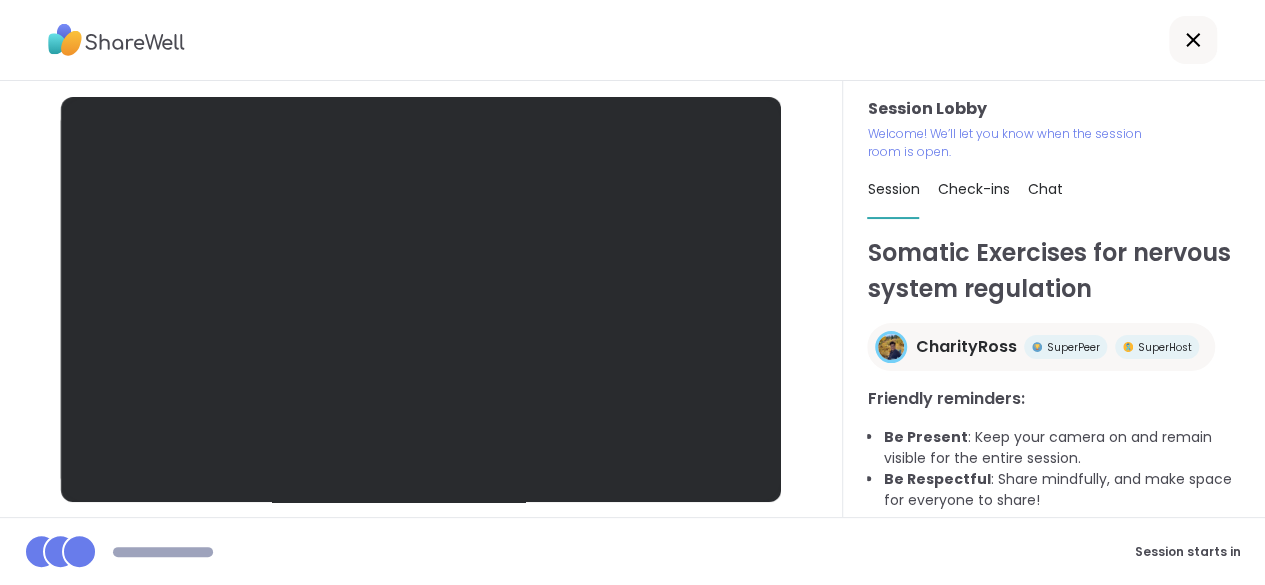 scroll, scrollTop: 0, scrollLeft: 0, axis: both 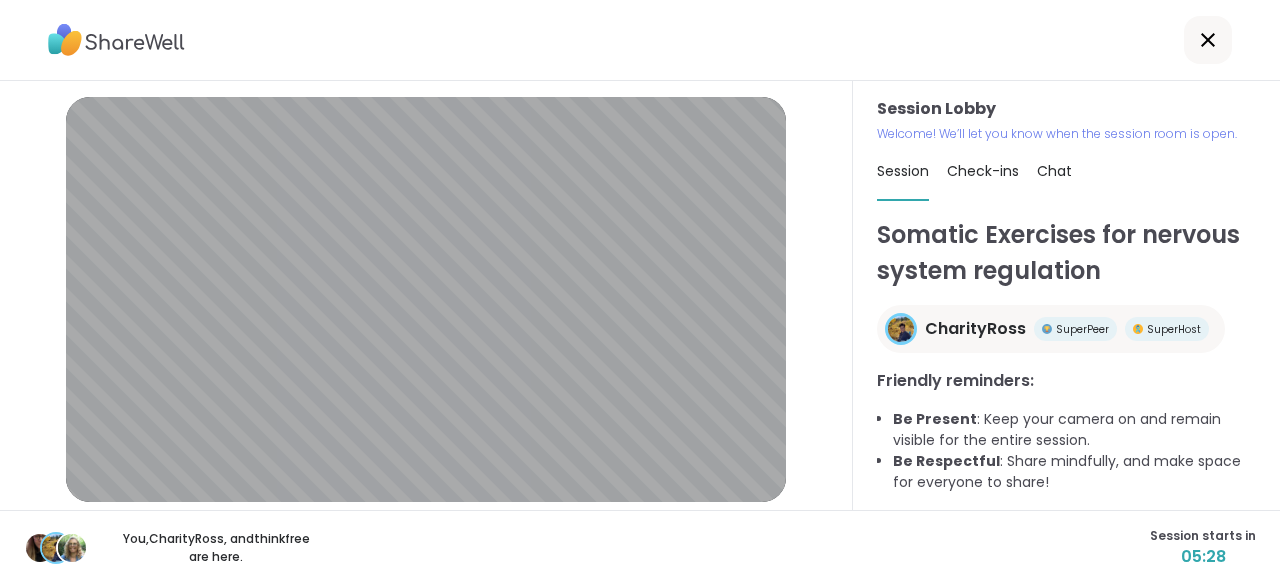 click at bounding box center [1208, 40] 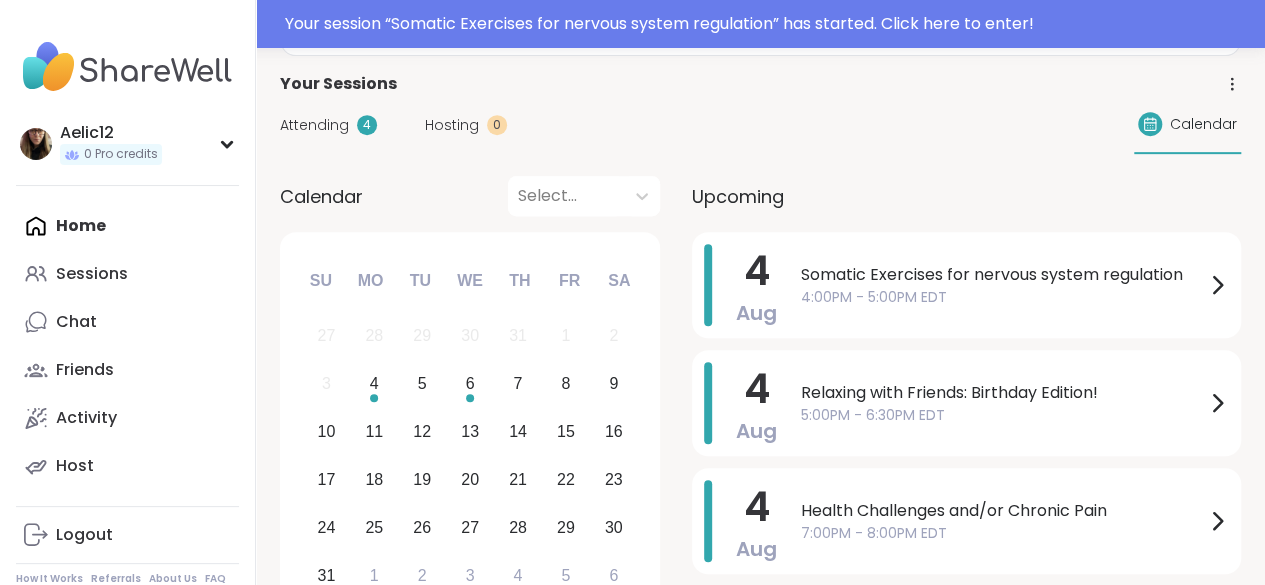 scroll, scrollTop: 392, scrollLeft: 0, axis: vertical 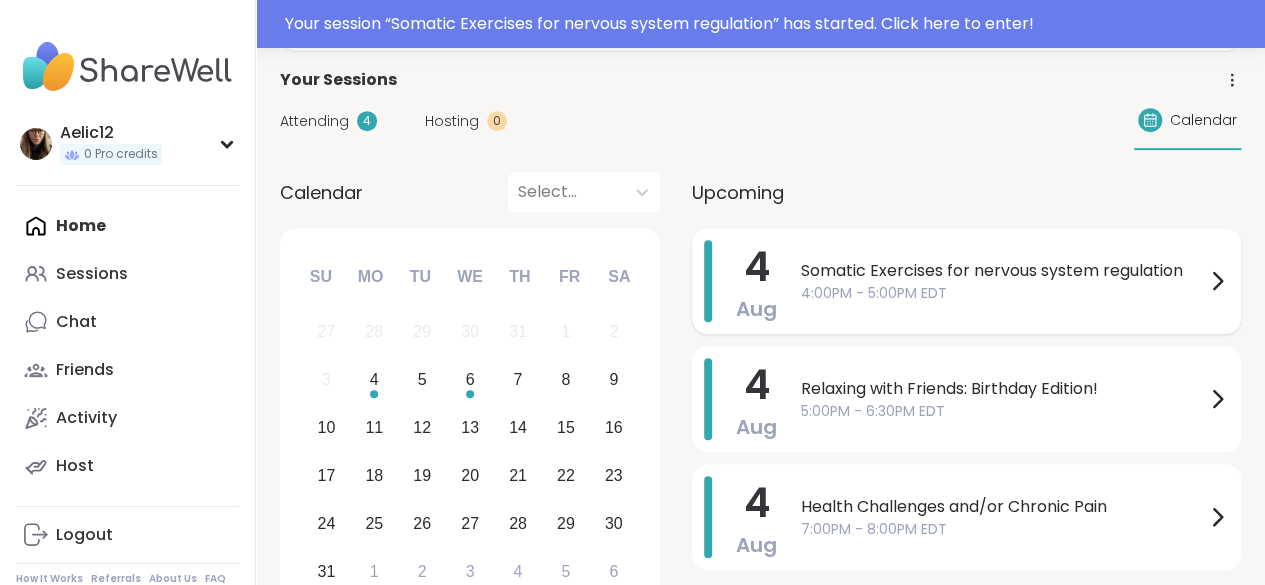 click on "Somatic Exercises for nervous system regulation" at bounding box center [1003, 271] 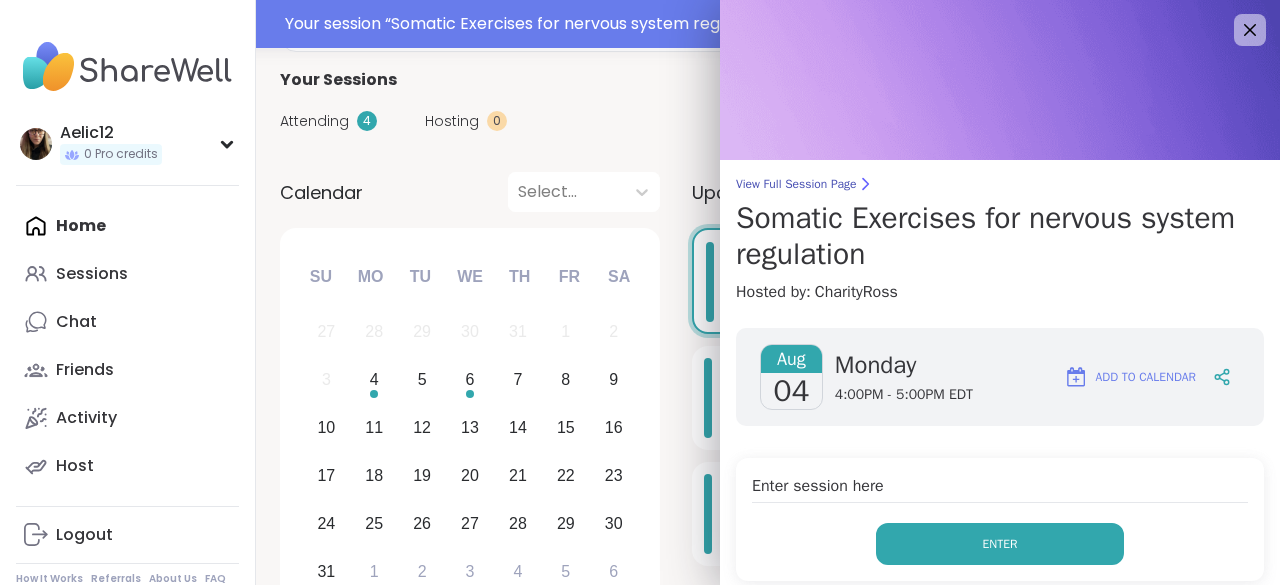 click on "Enter" at bounding box center (1000, 544) 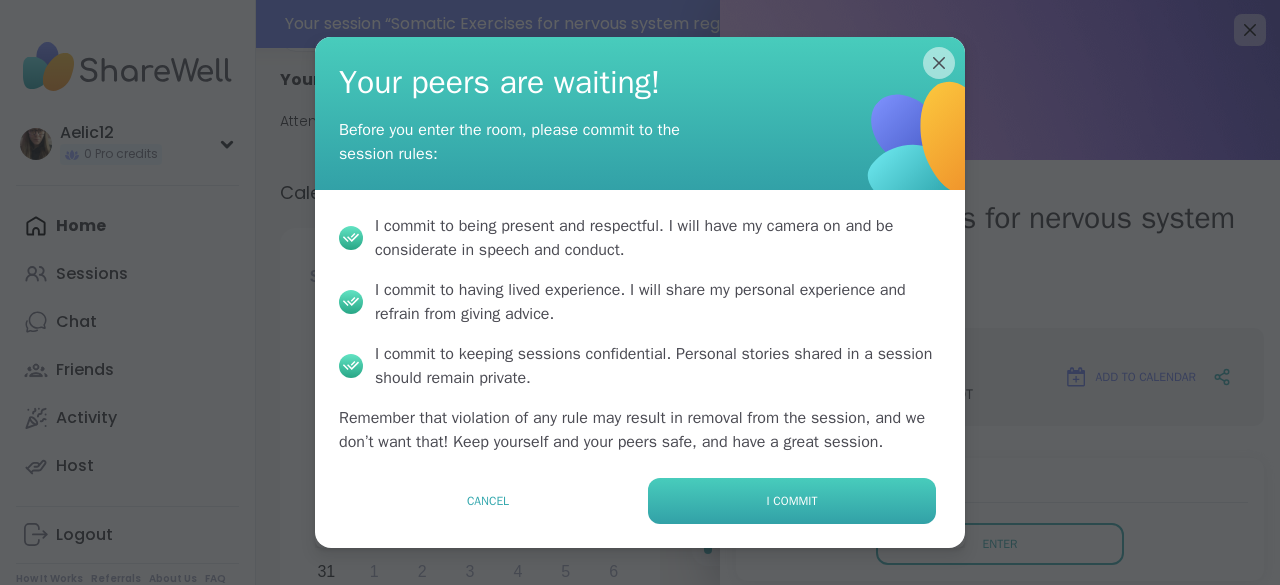 click on "I commit" at bounding box center (792, 501) 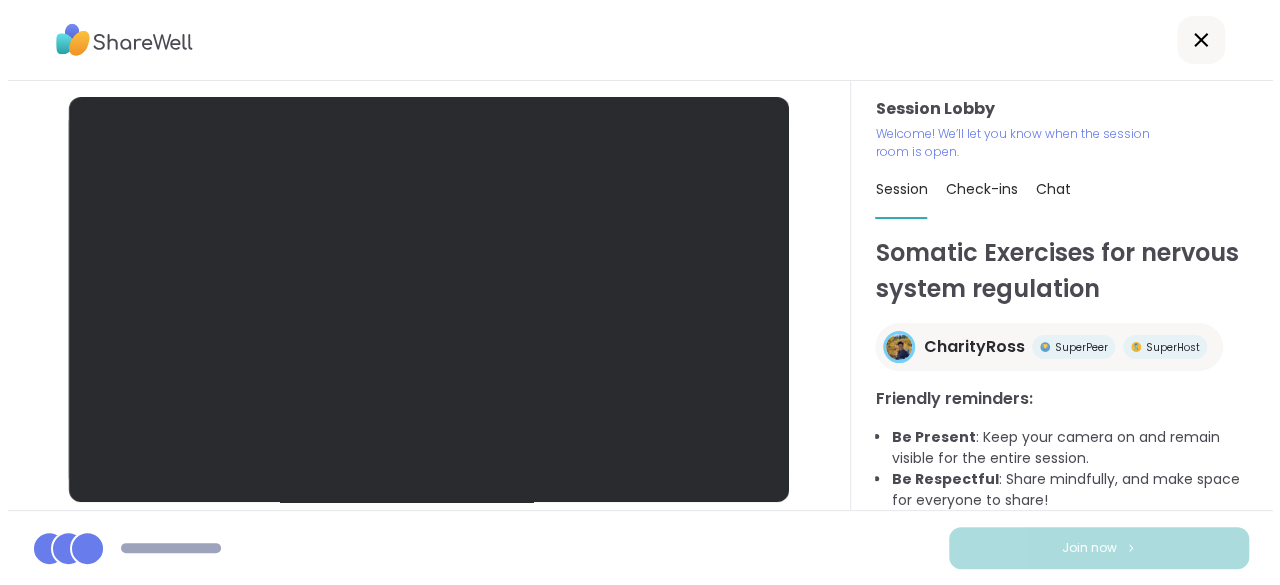 scroll, scrollTop: 0, scrollLeft: 0, axis: both 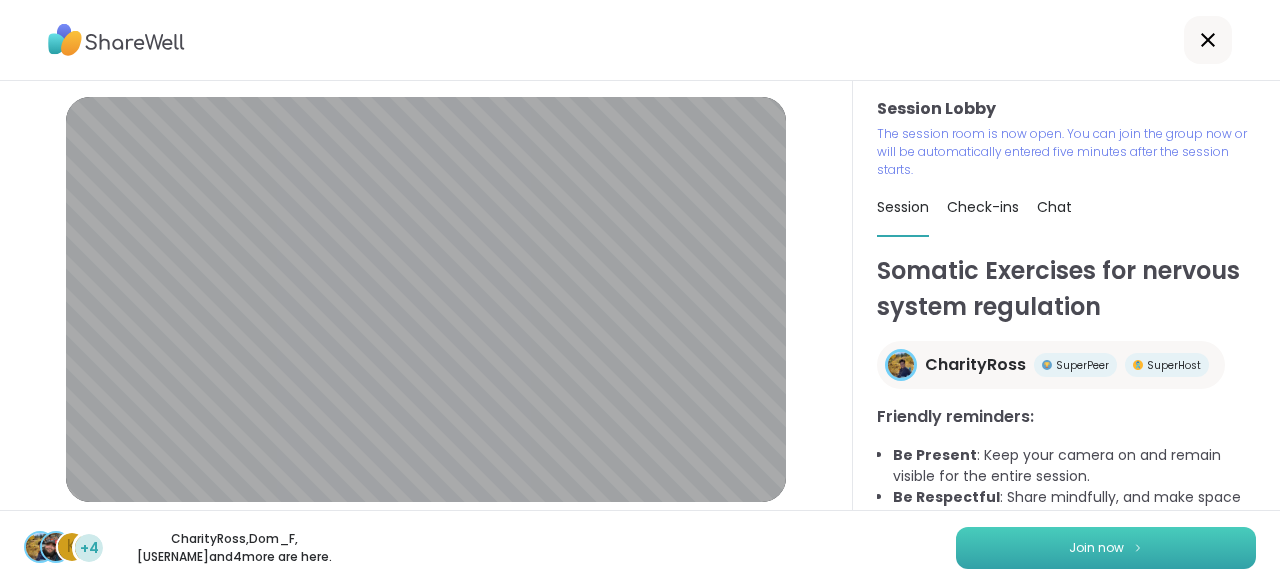 click on "Join now" at bounding box center [1106, 548] 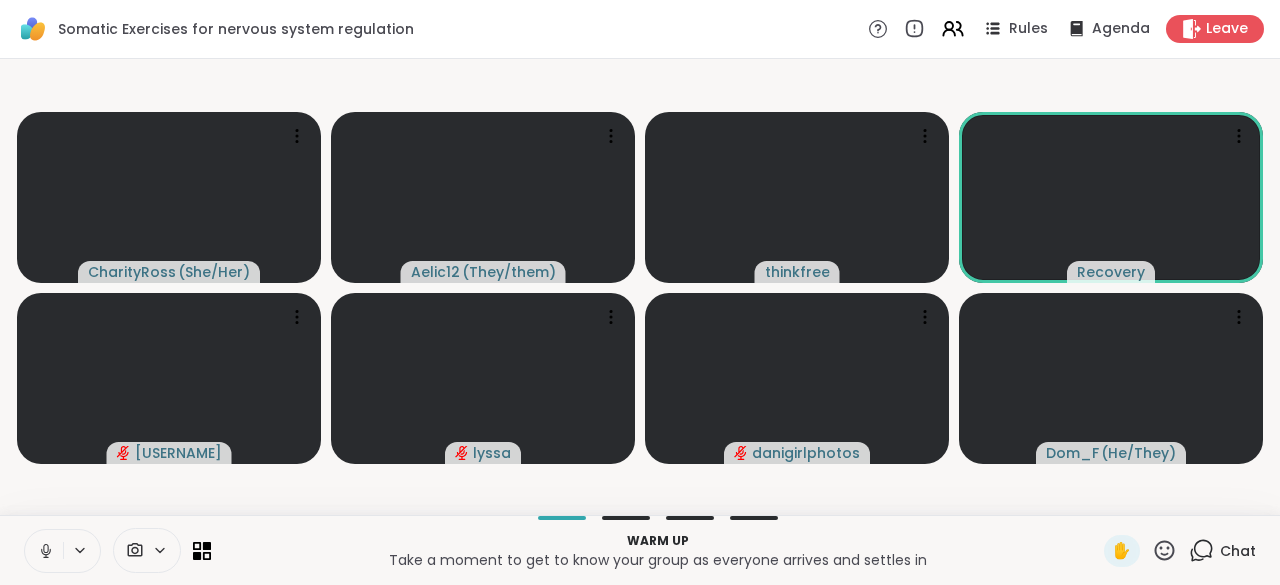 click 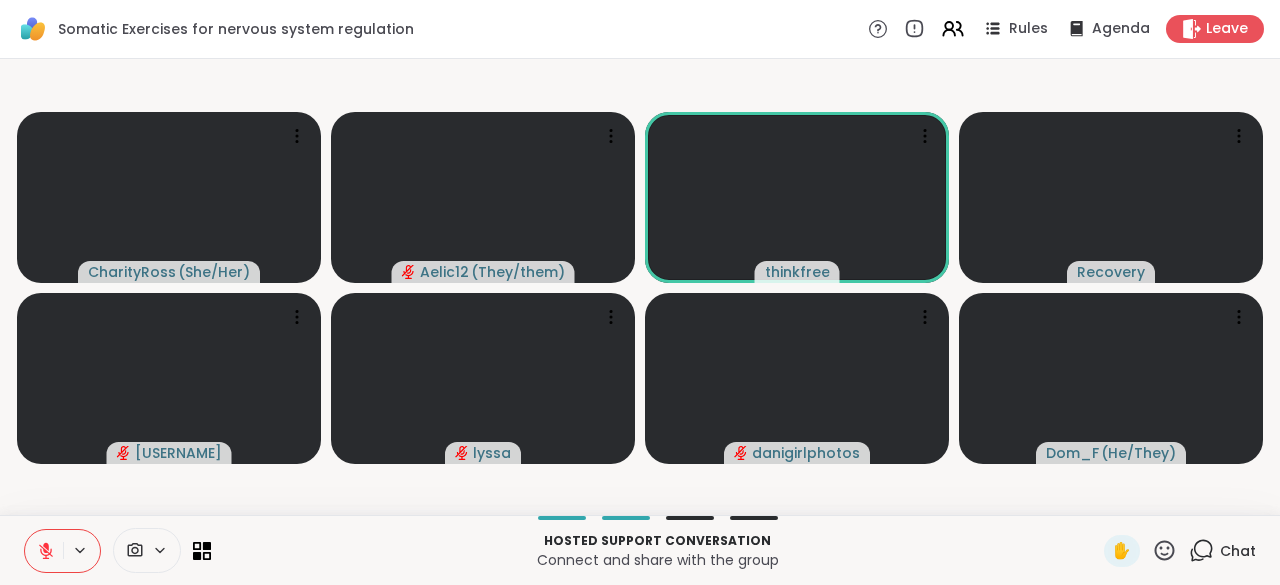 type 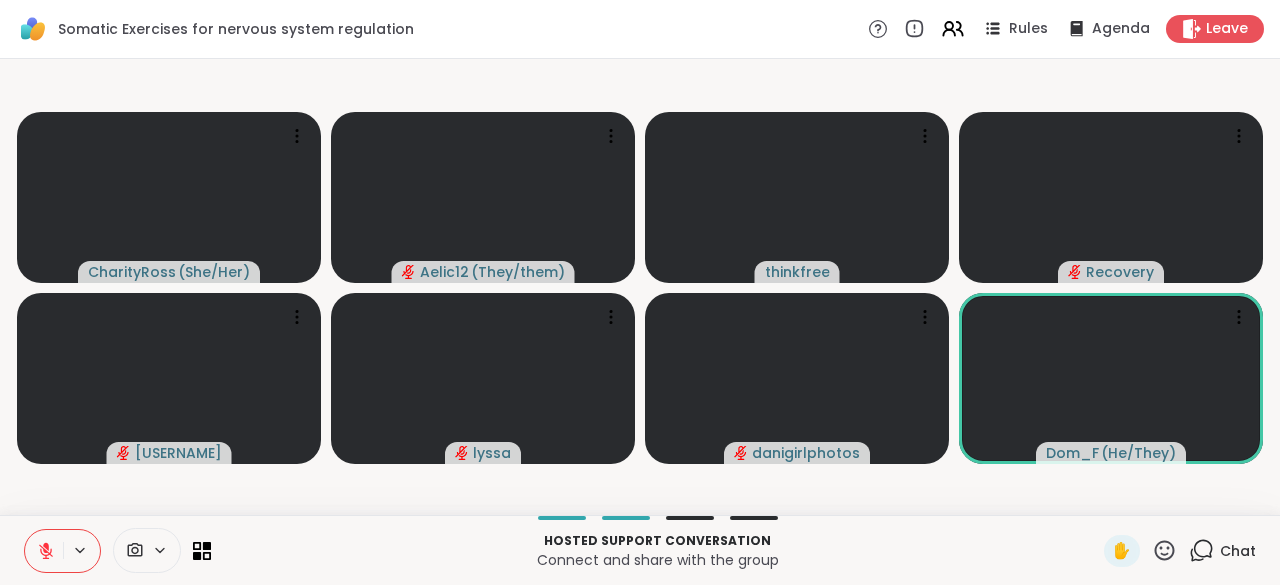 click 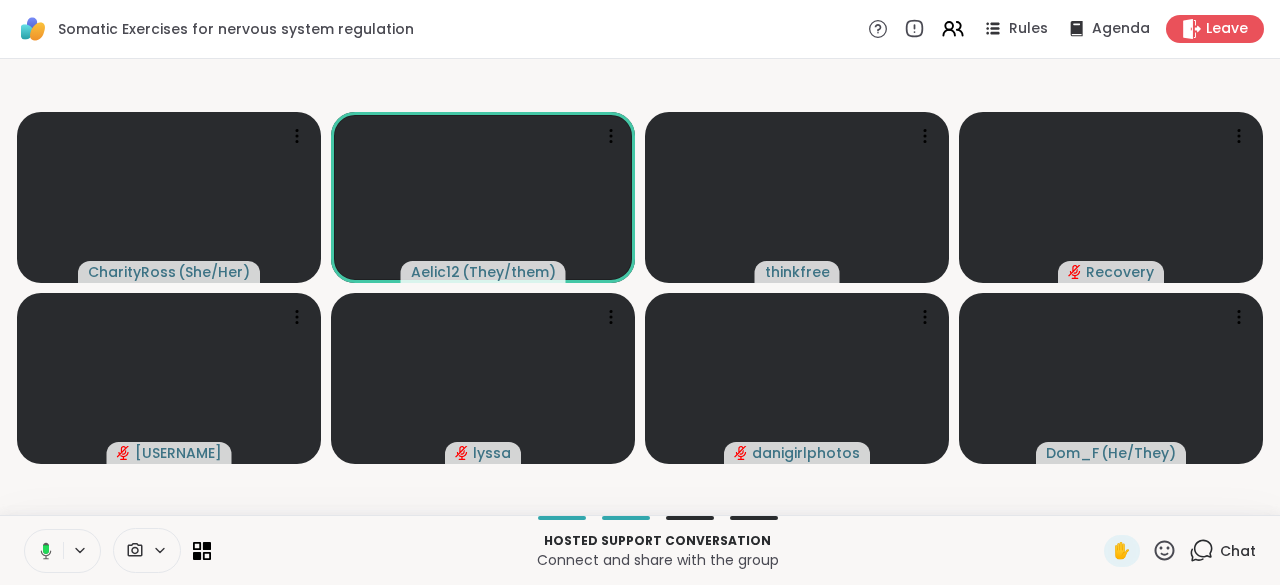 click 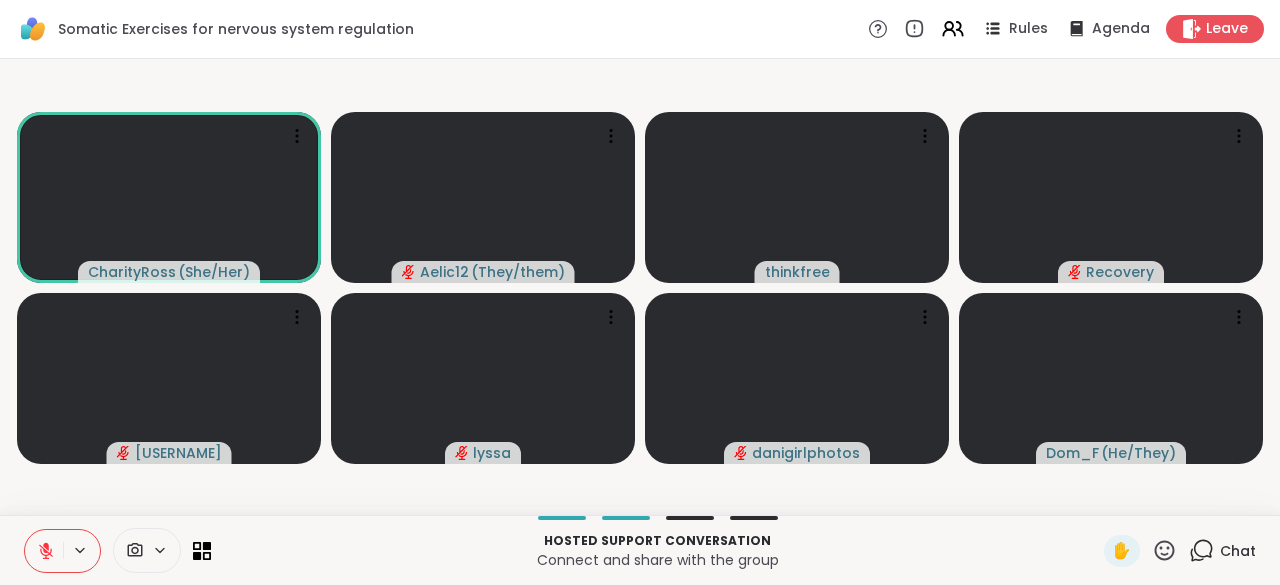 click 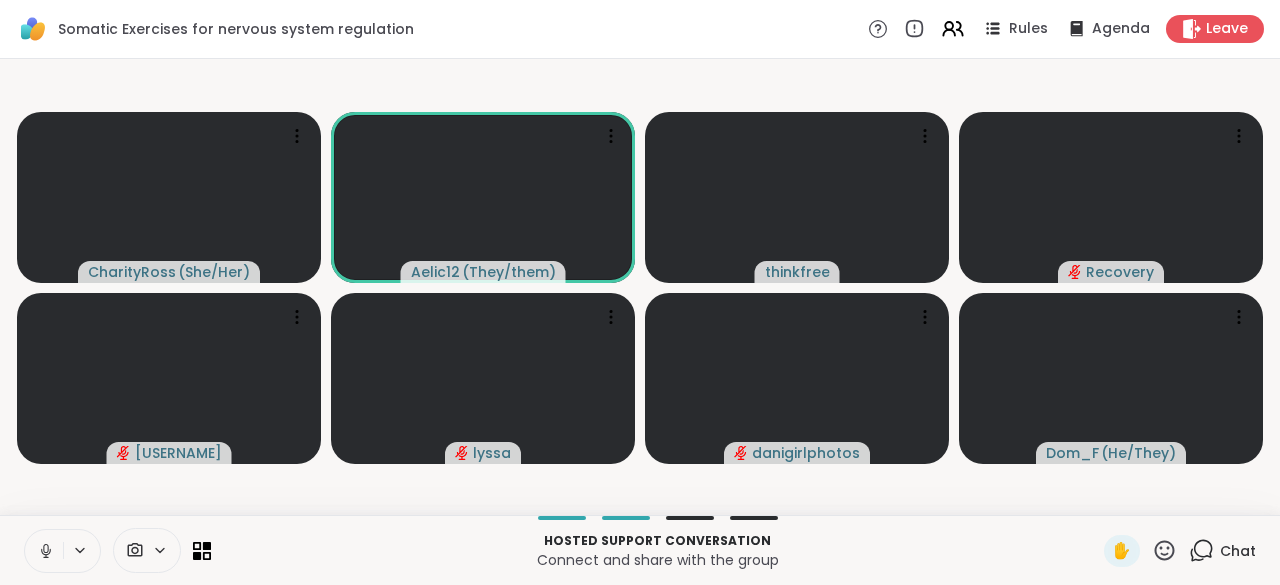 click 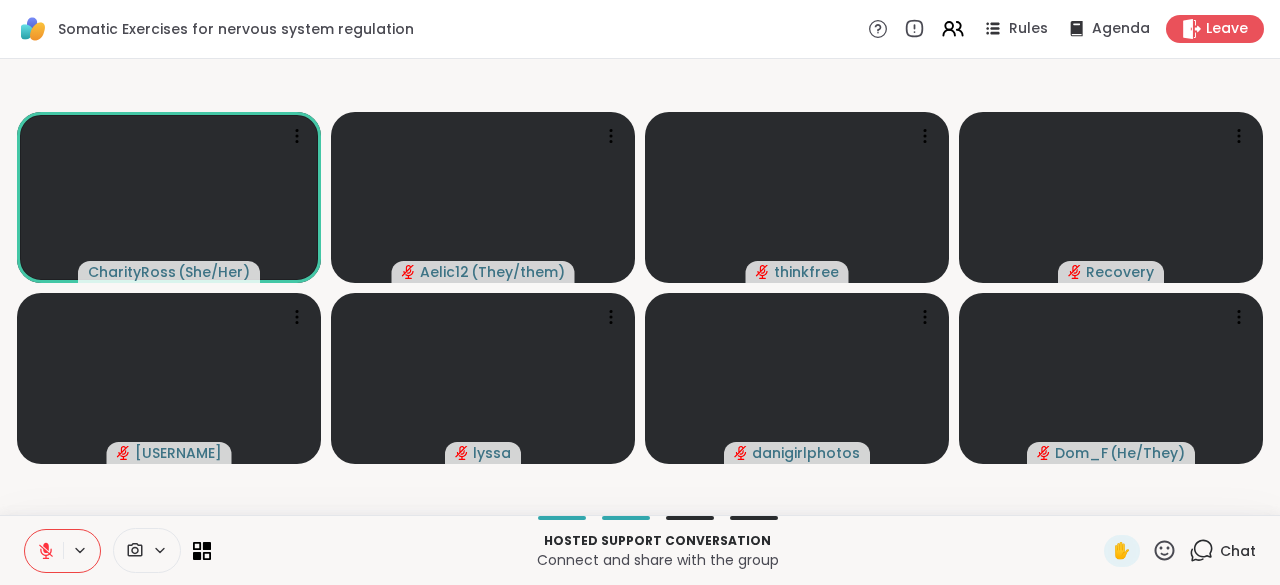 click on "Chat" at bounding box center [1238, 551] 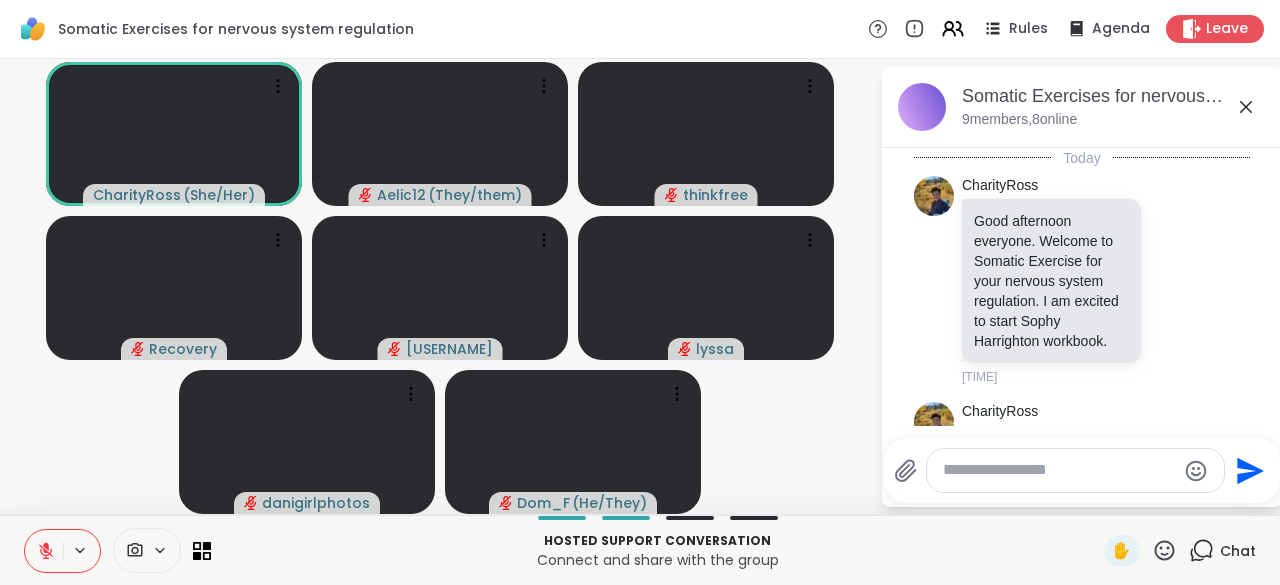 scroll, scrollTop: 5136, scrollLeft: 0, axis: vertical 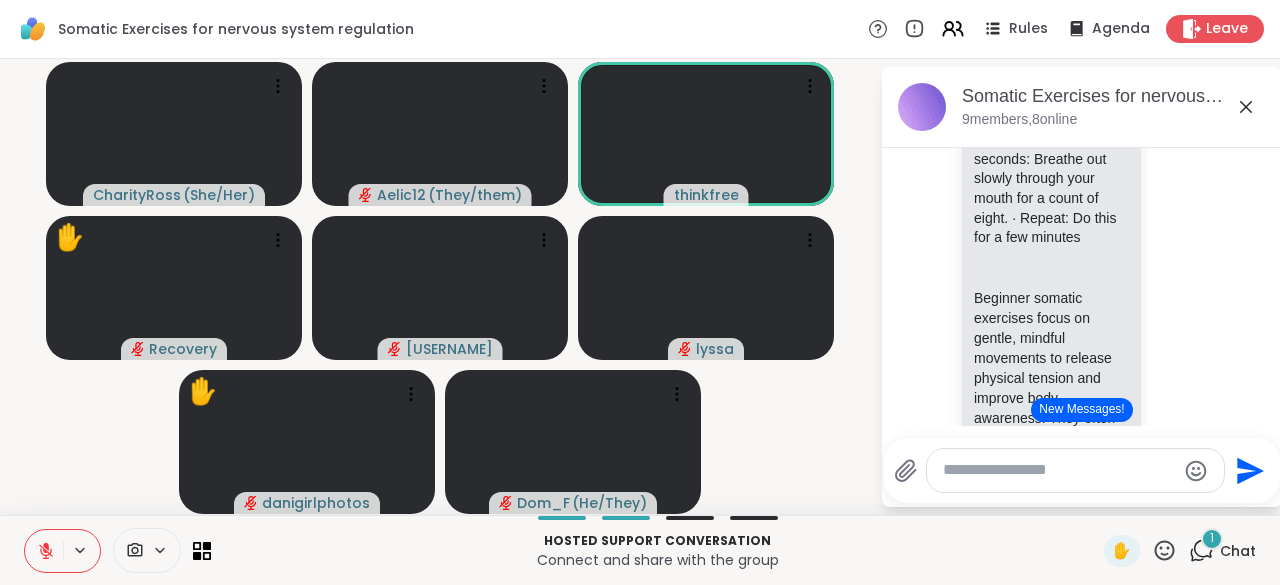 click on "[TIME] @thinkfree - thank you [NAME]!!!!😍 This message was deleted [TIME] [NAME] Welcome To The Somatic
Experience for your Nervous System
First, we must ask ourselves what somatic exercise is?
Somatic exercise is a therapeutic form of movement designed to cultivate sensitivity and control over muscles through internal perception and awareness.
The term Somatic is derived from the Greek word Soma, means the living body in its wholeness not merely the physical body but the integration of body, mind, and spirit.	1
This holistic approach recognizes that our feelings, thoughts, physical sensations and spiritual insights are all interconnected and expressed through the soma.
The somatic nervous system (SNS) is a crucial part of the peripheral nervous system that controls voluntary movements and processes sensory information from the body." at bounding box center [1082, 208] 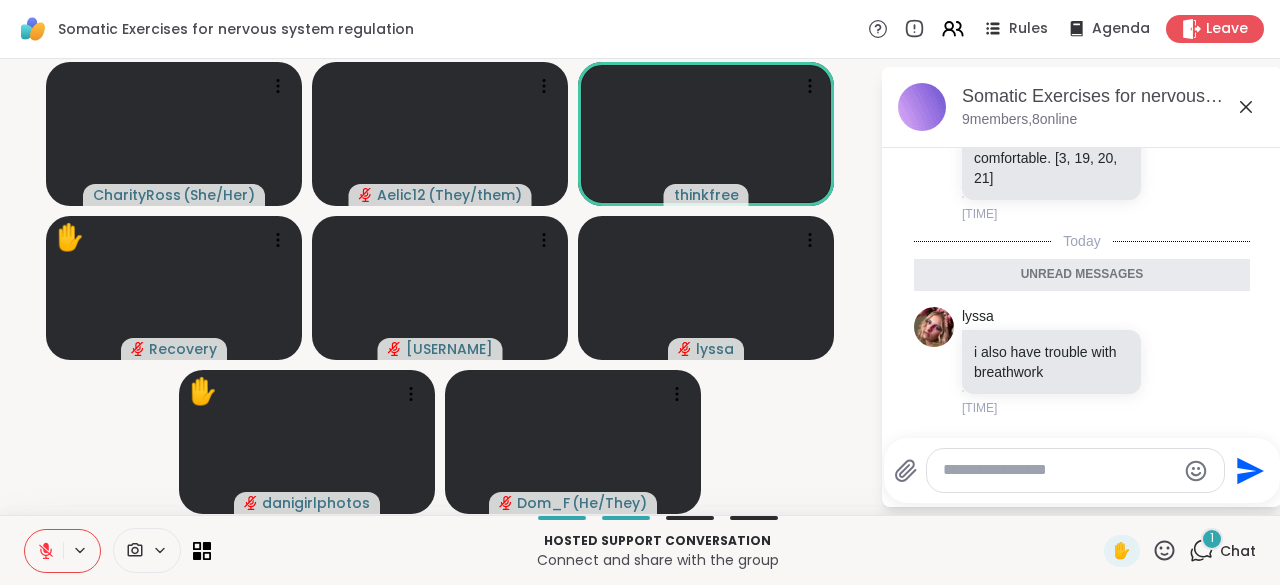 scroll, scrollTop: 5282, scrollLeft: 0, axis: vertical 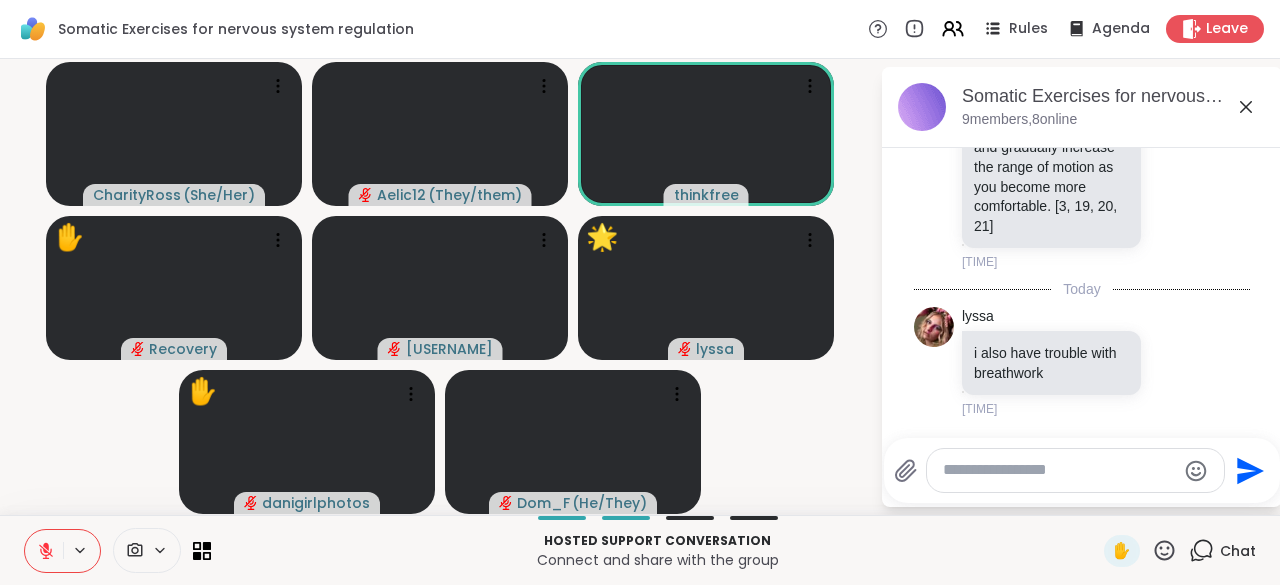 click on "[NAME] ( She/Her ) [USERNAME] ( They/them ) [USERNAME] ✋ Recovery [USERNAME] 🌟 [USERNAME] 🌟 🌟 🌟 ✋ [USERNAME] [USERNAME] ( He/They )" at bounding box center (440, 287) 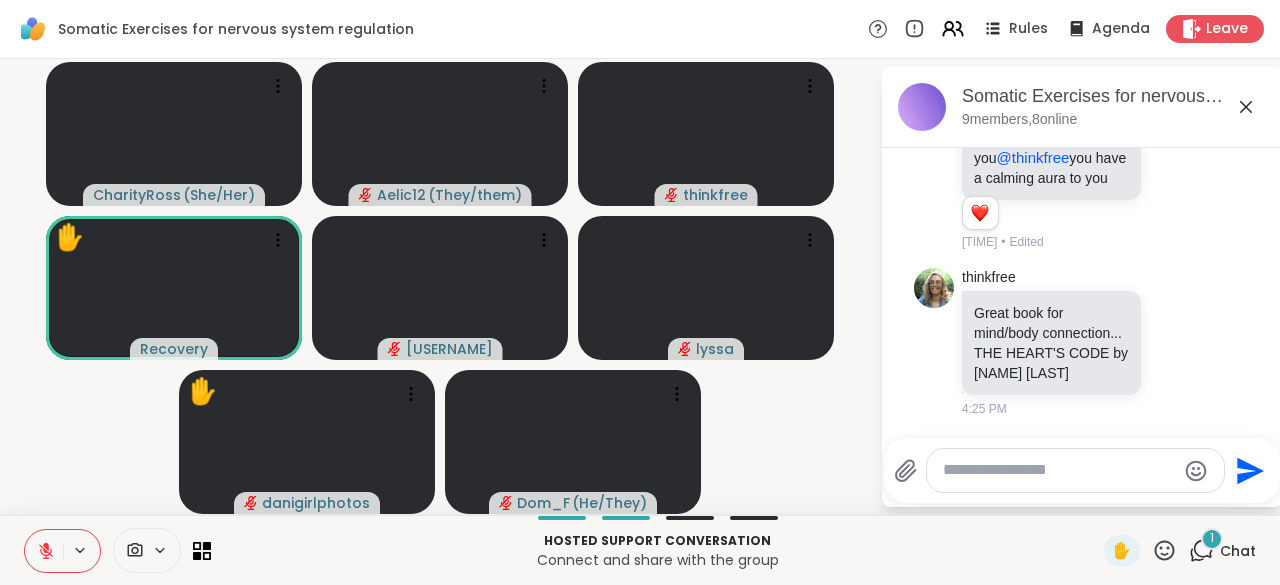scroll, scrollTop: 5691, scrollLeft: 0, axis: vertical 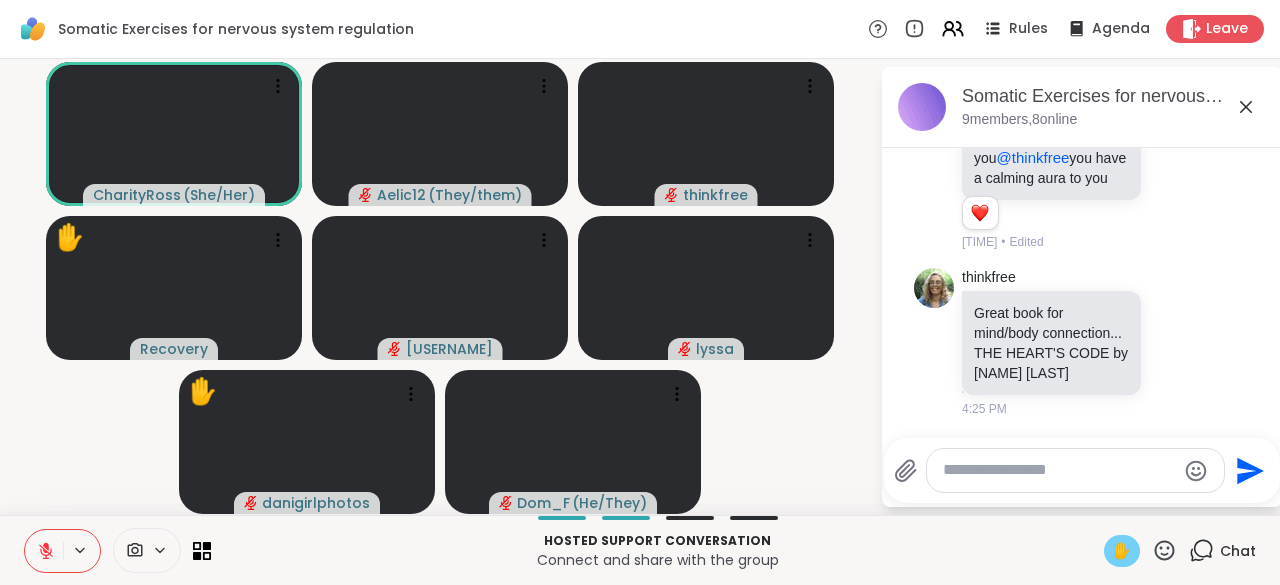 click on "✋" at bounding box center (1122, 551) 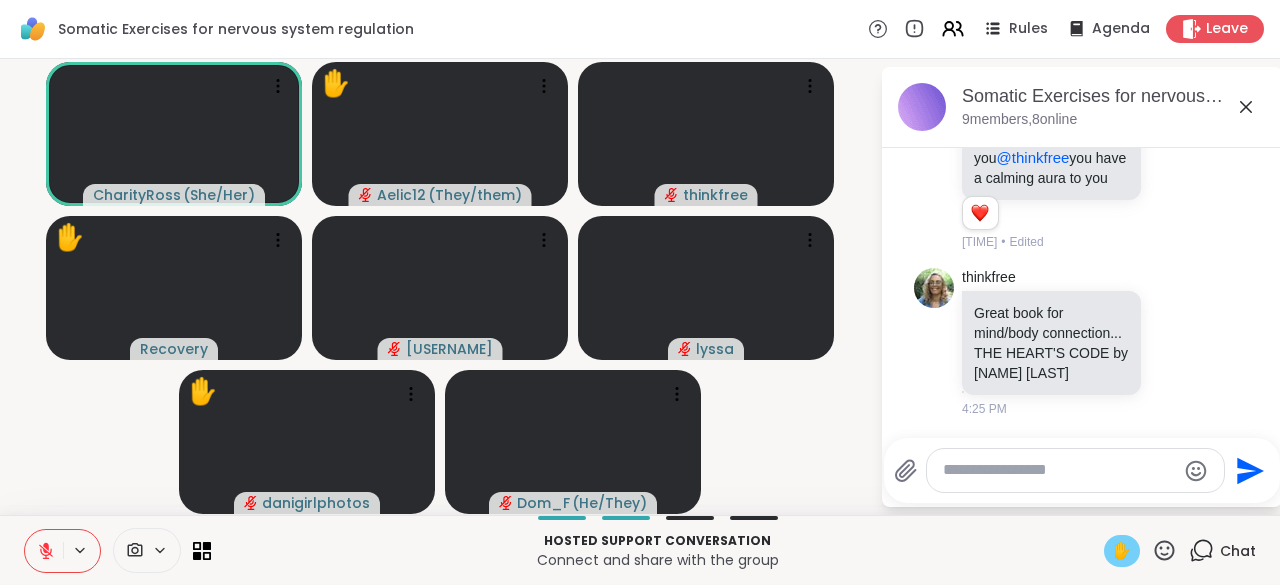 click on "✋" at bounding box center (1122, 551) 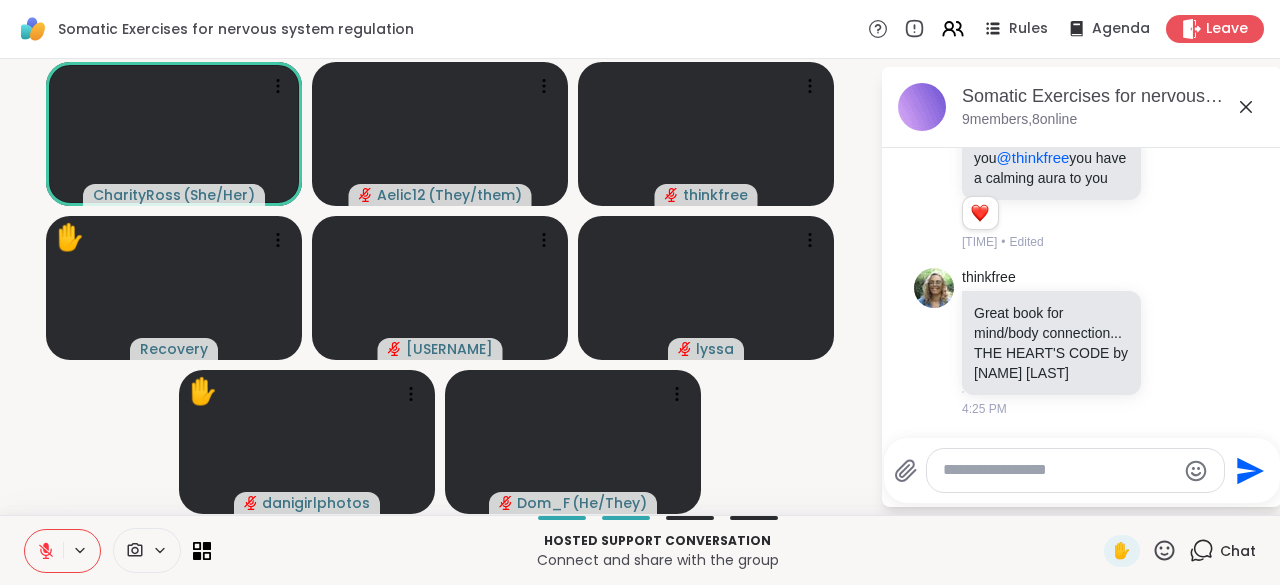 click on "✋" at bounding box center (1140, 551) 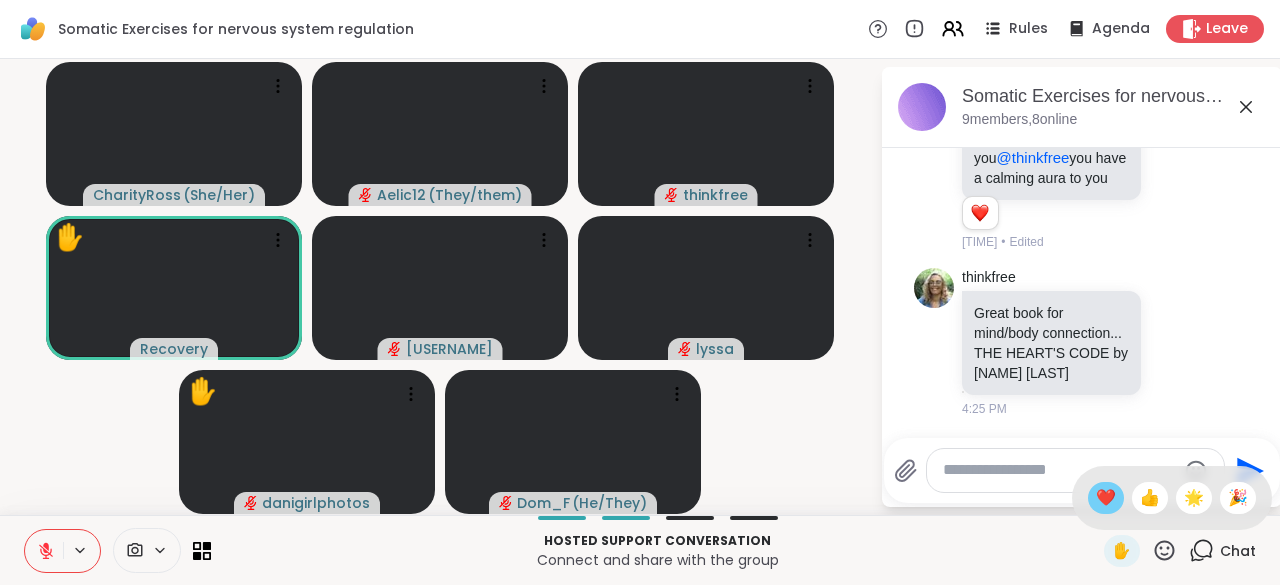 click on "❤️" at bounding box center (1106, 498) 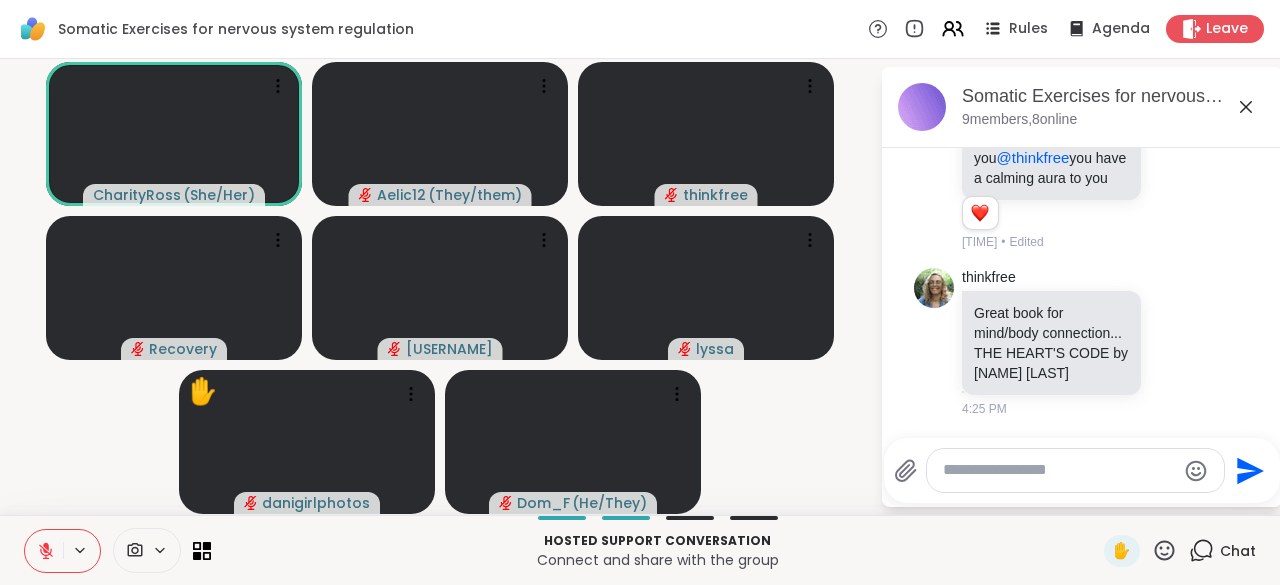 click on "Send" at bounding box center [1082, 470] 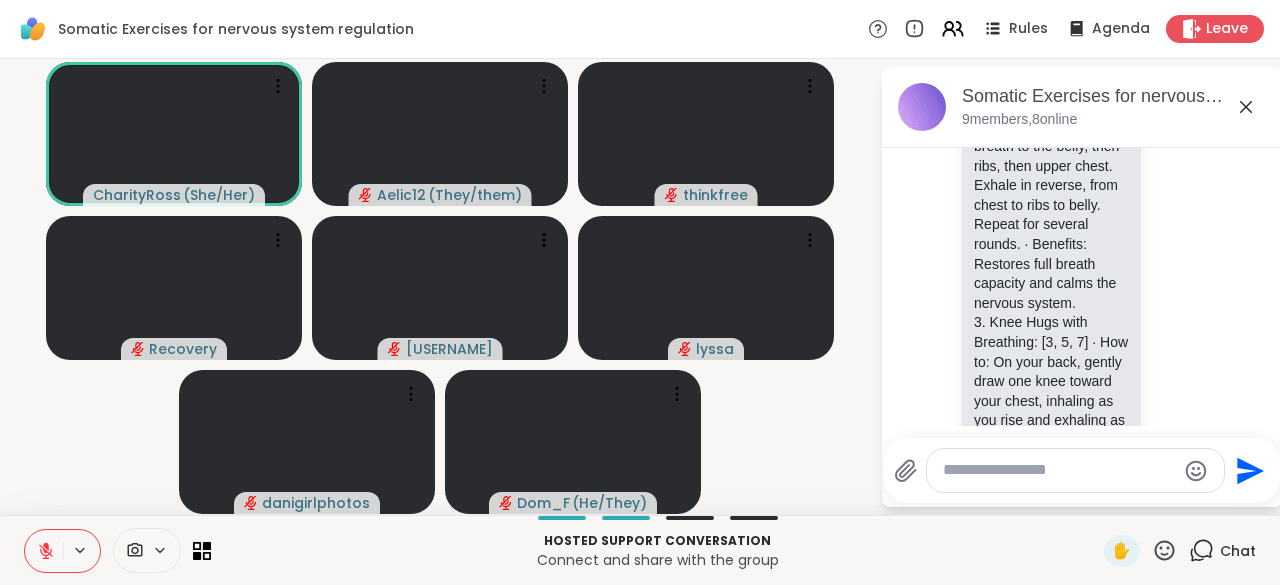 scroll, scrollTop: 3396, scrollLeft: 0, axis: vertical 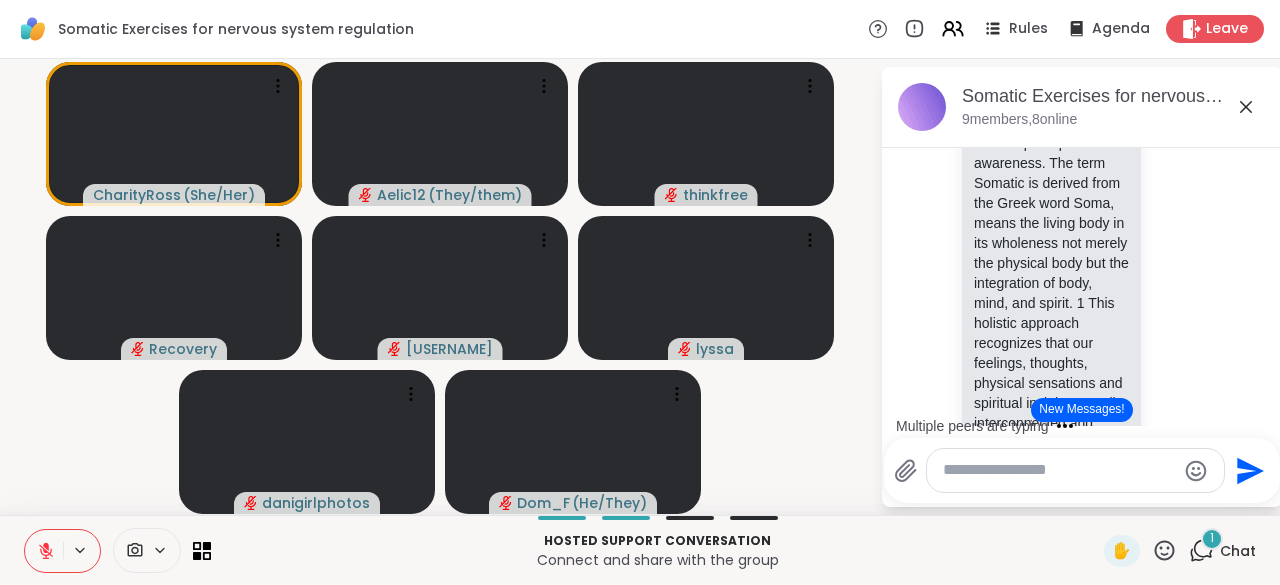 click at bounding box center [1075, 470] 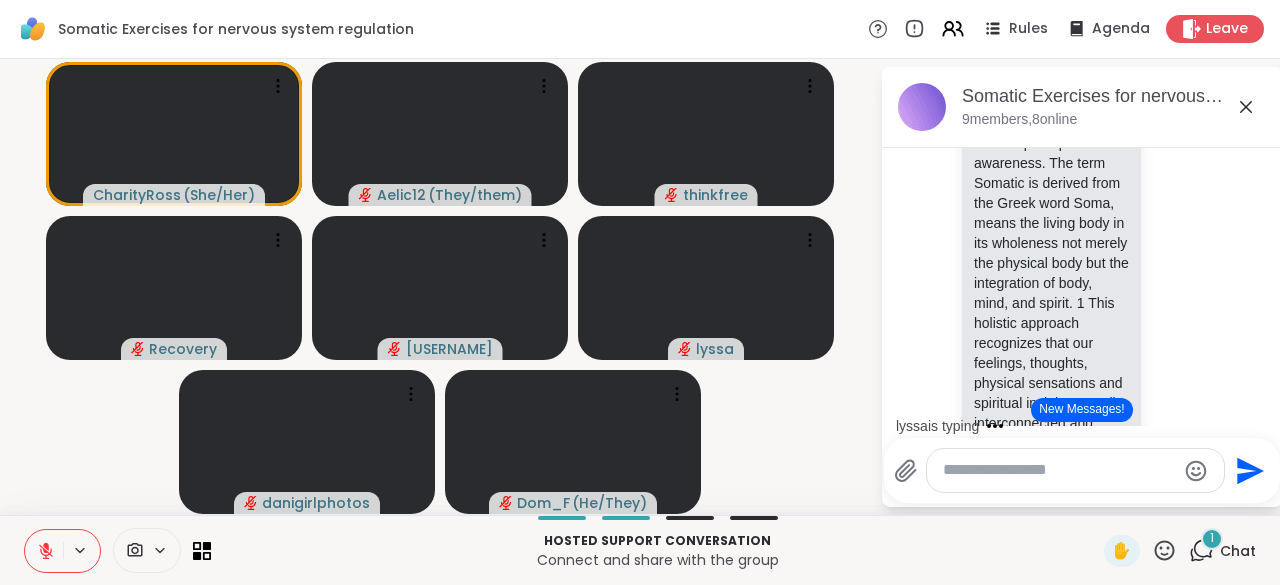 click at bounding box center [1059, 470] 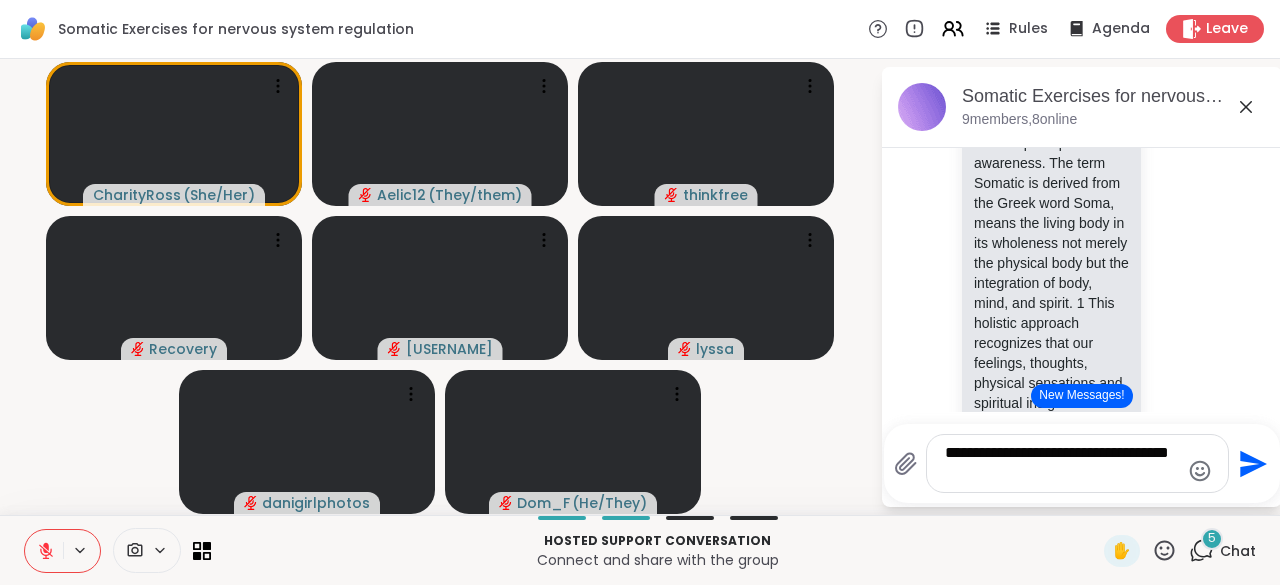 type on "**********" 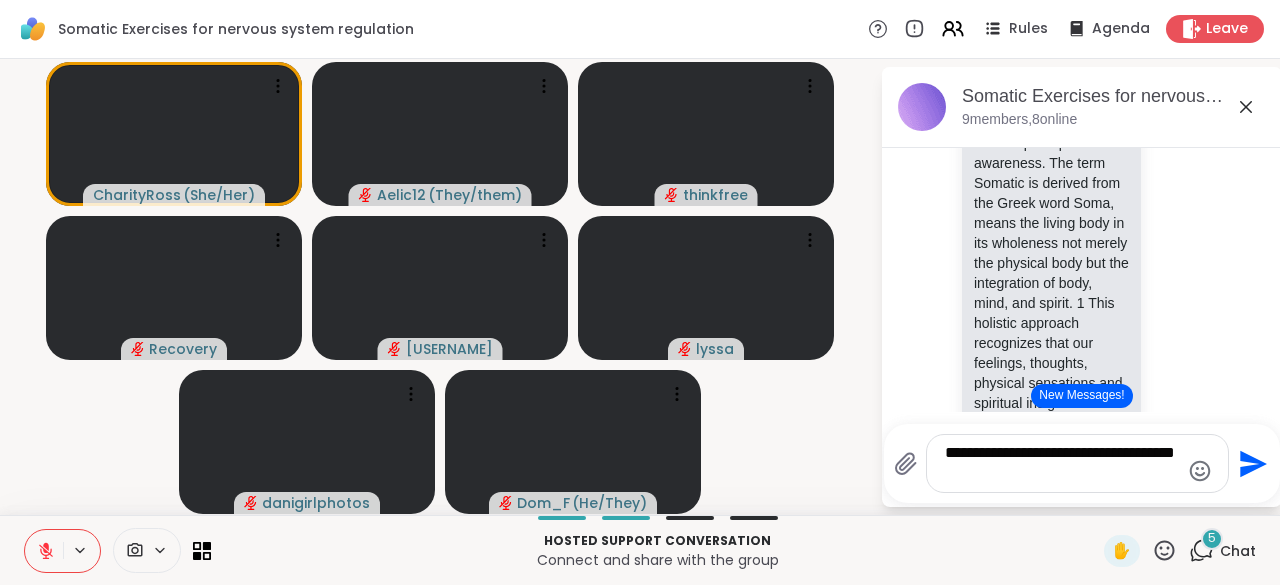 type 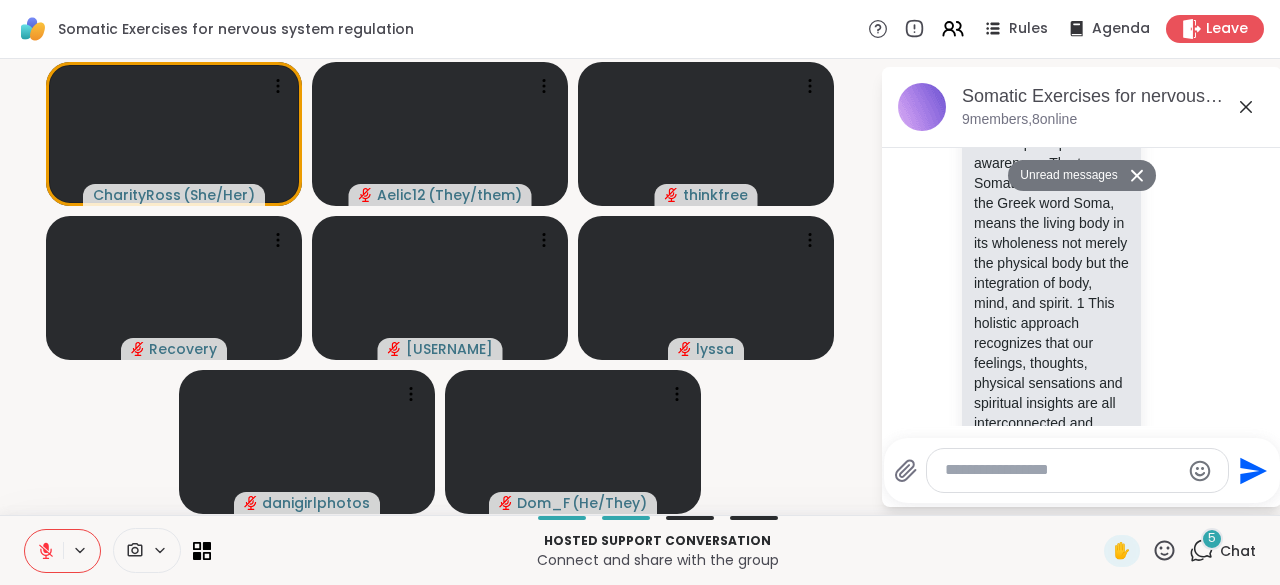 scroll, scrollTop: 6446, scrollLeft: 0, axis: vertical 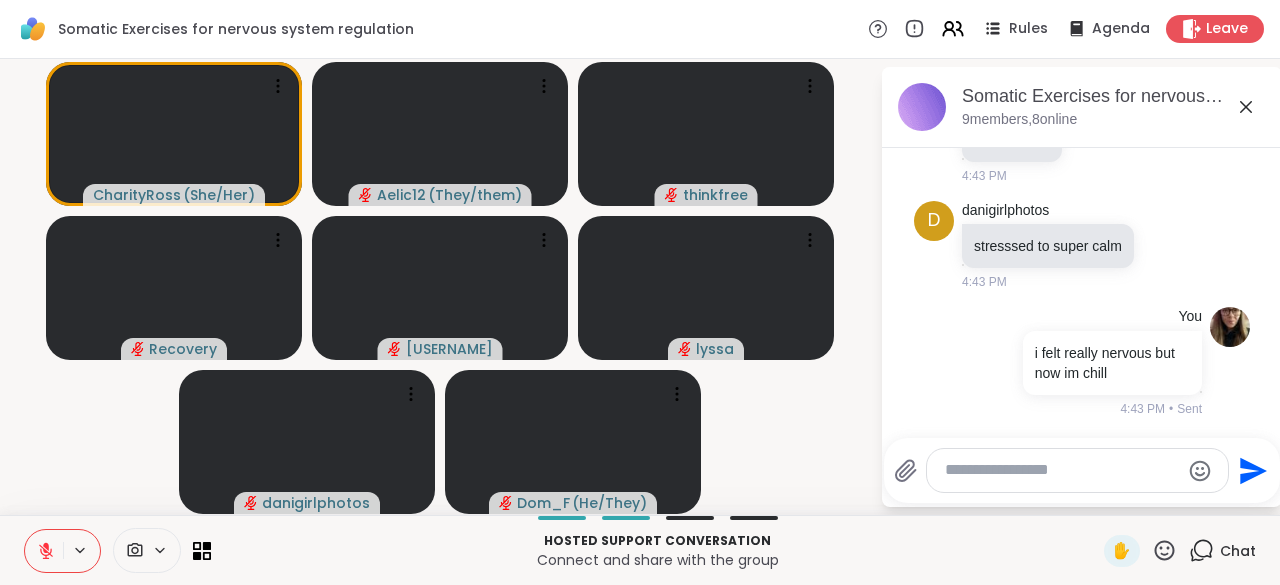 click 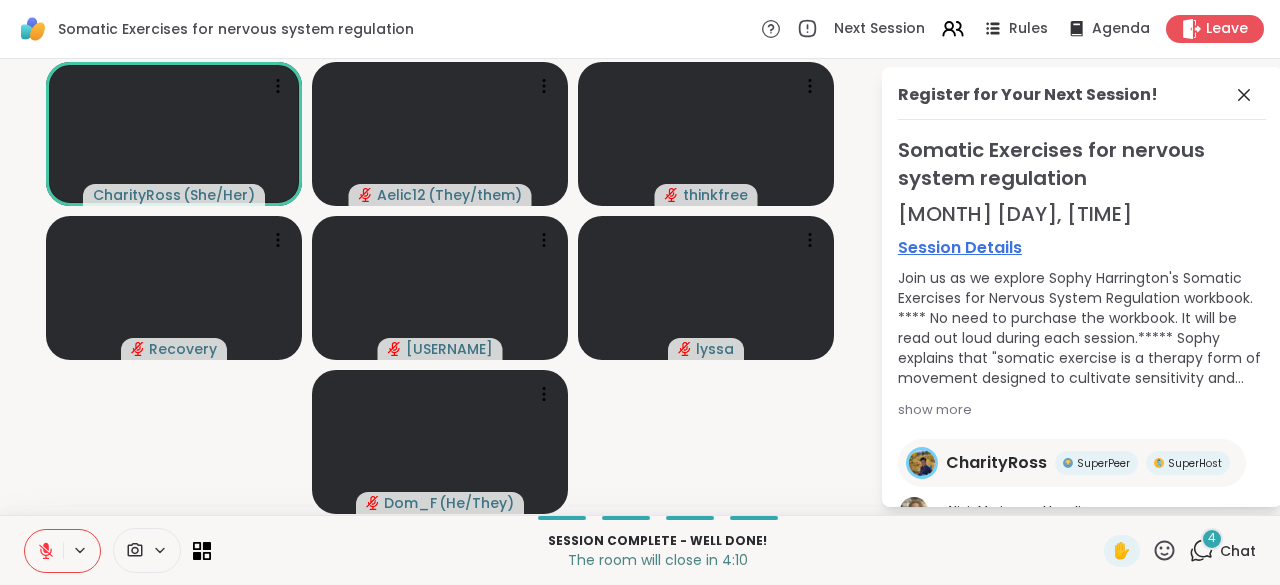 click 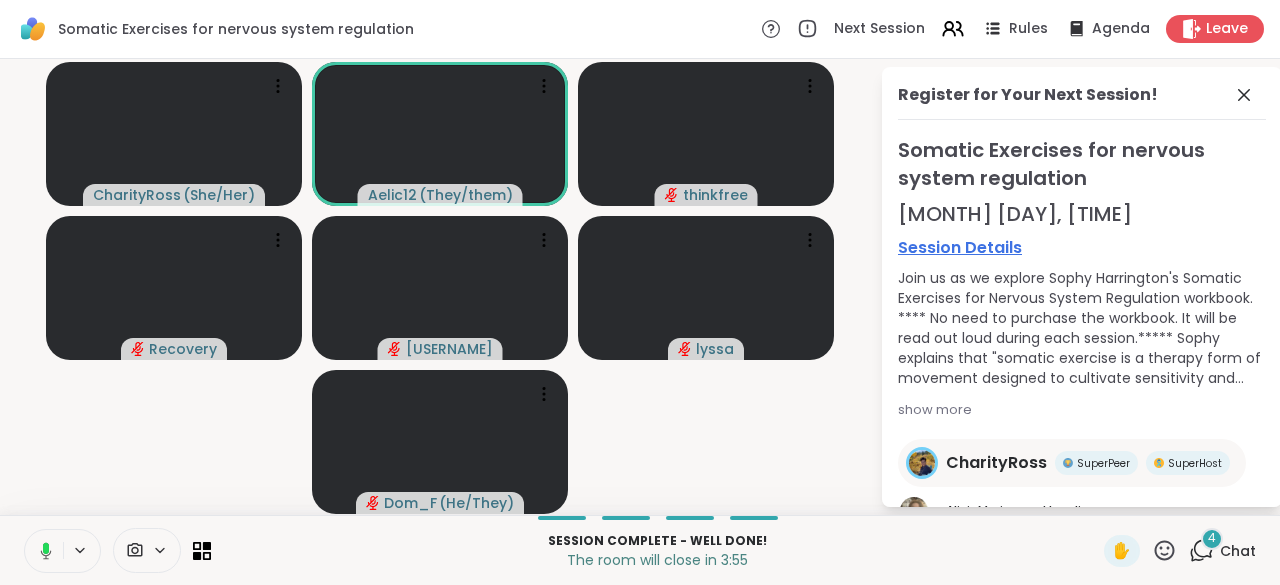 click 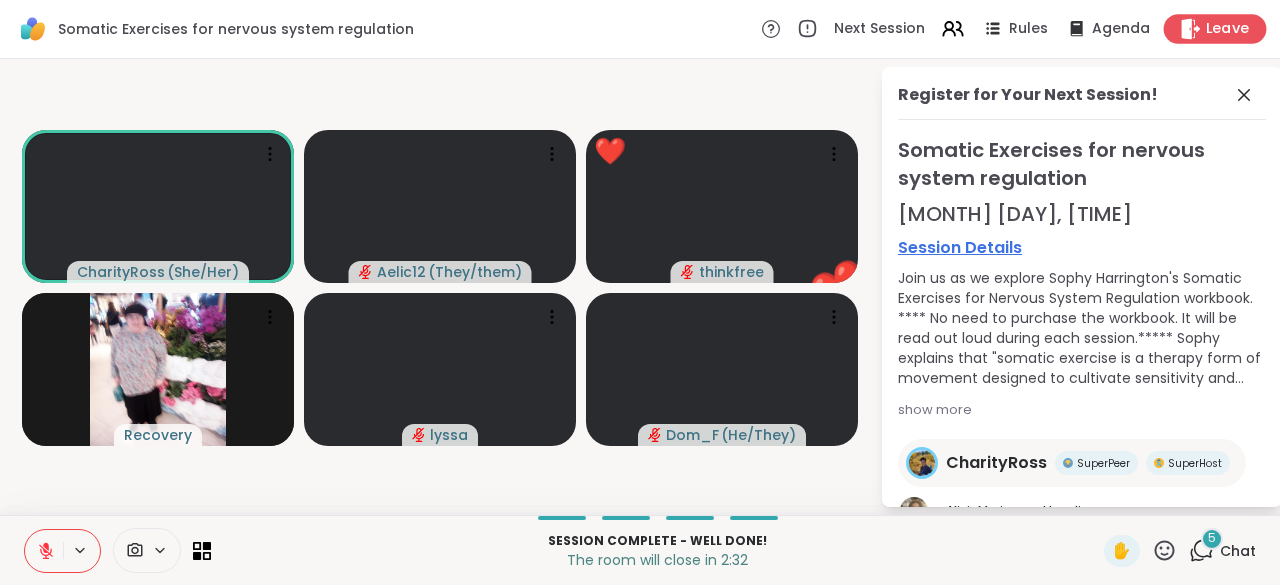 click on "Leave" at bounding box center [1215, 28] 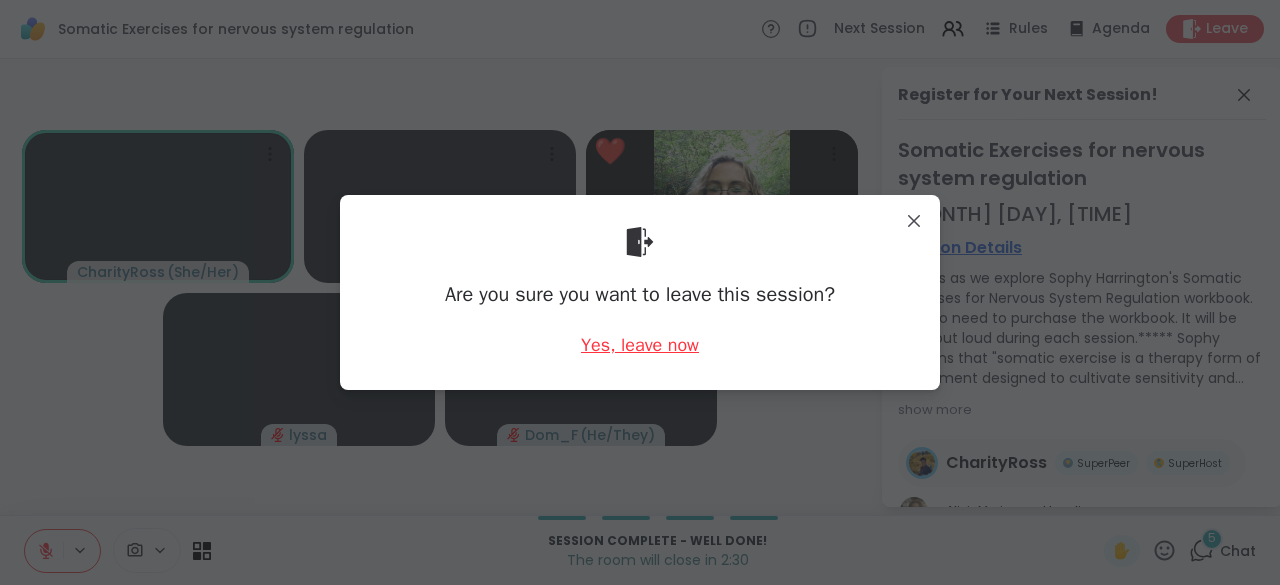 click on "Yes, leave now" at bounding box center (640, 345) 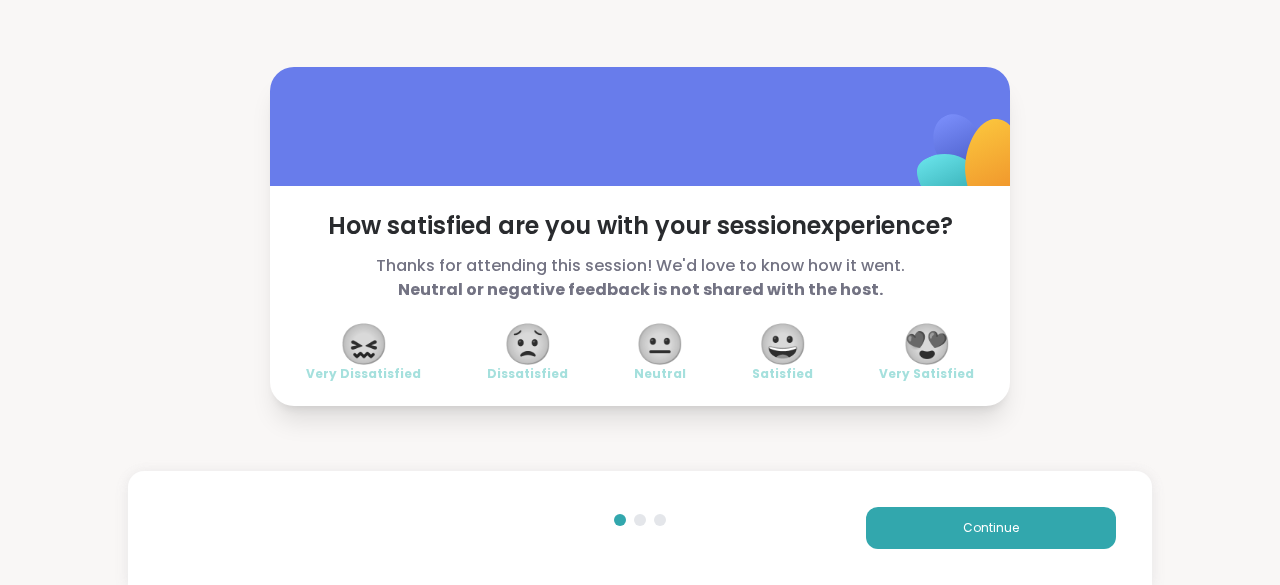 click on "😍" at bounding box center [927, 344] 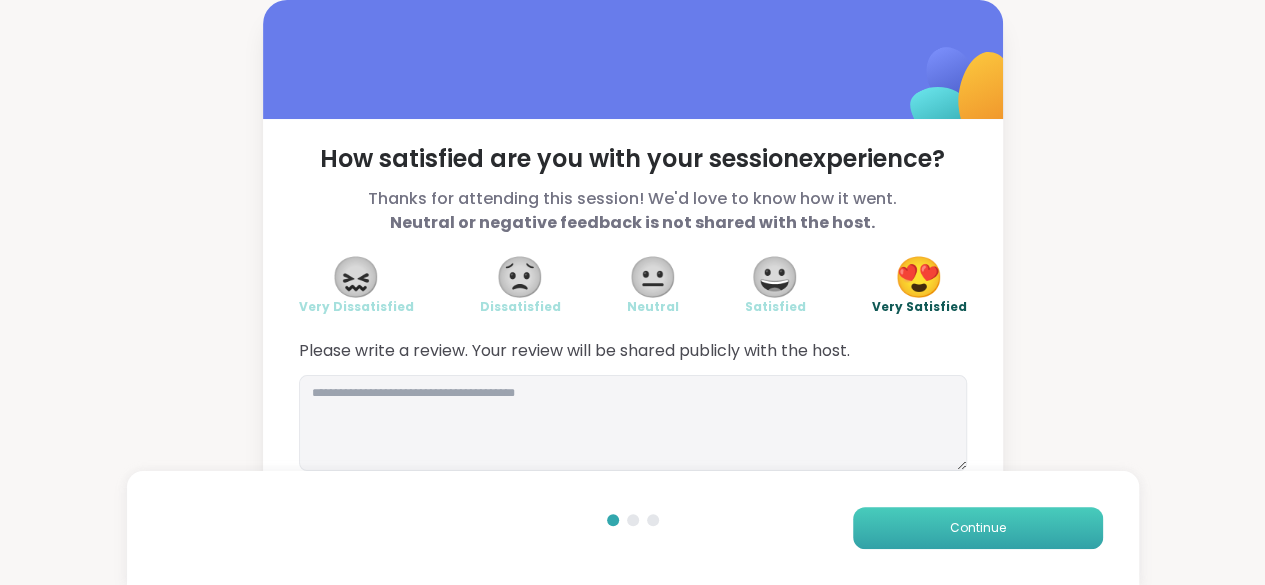 click on "Continue" at bounding box center [978, 528] 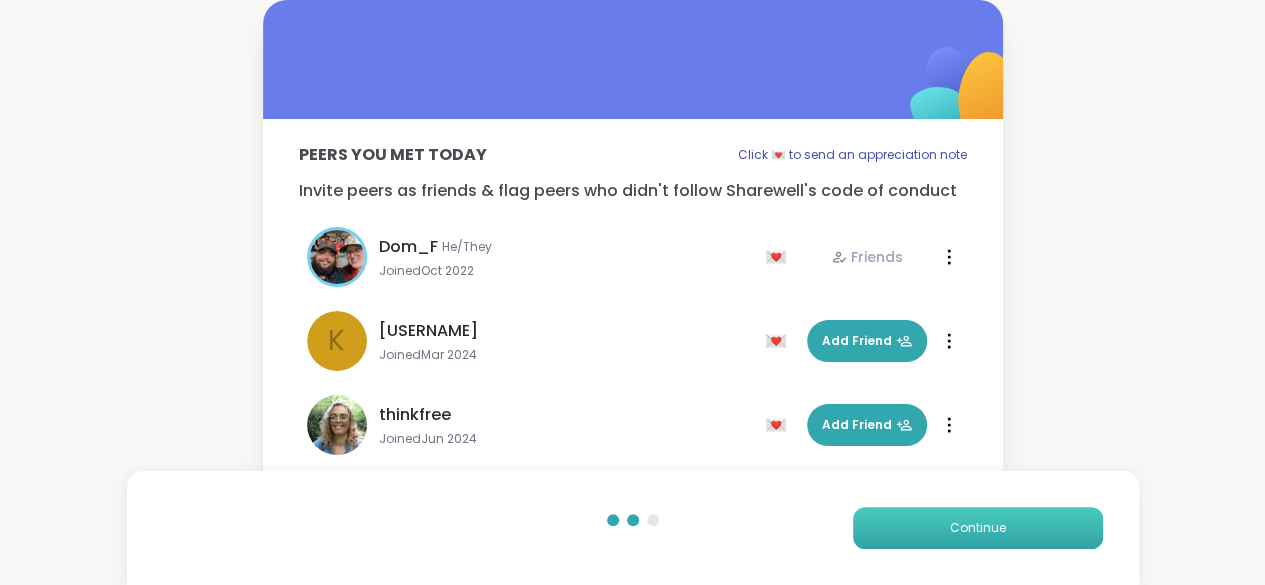 click on "Continue" at bounding box center [978, 528] 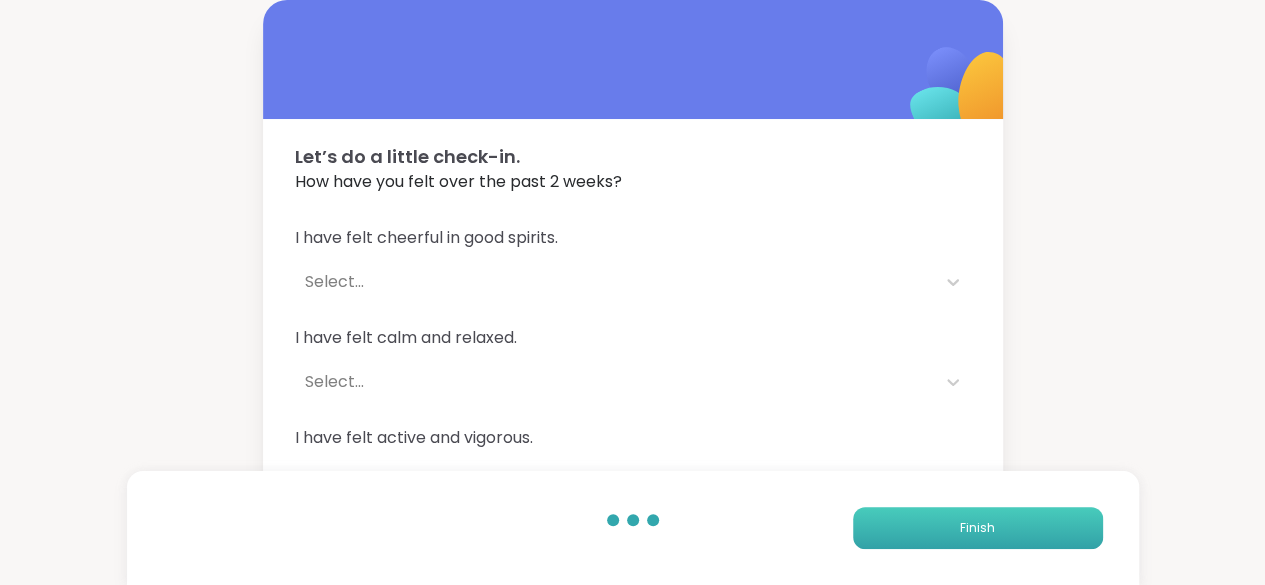 click on "Finish" at bounding box center [978, 528] 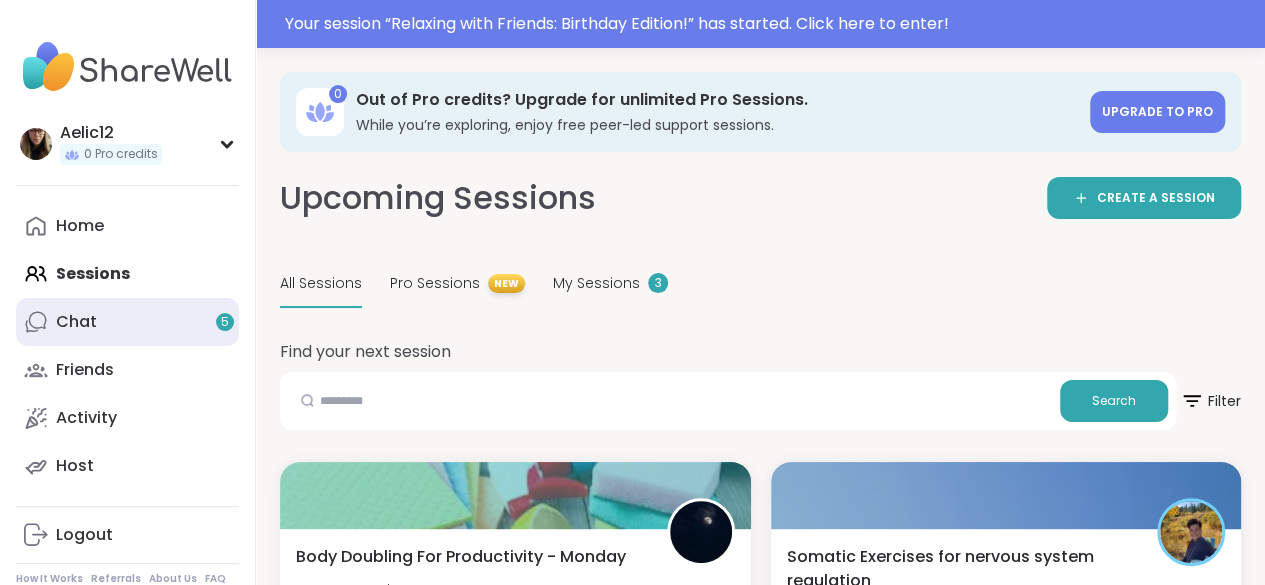 click on "5" at bounding box center [225, 322] 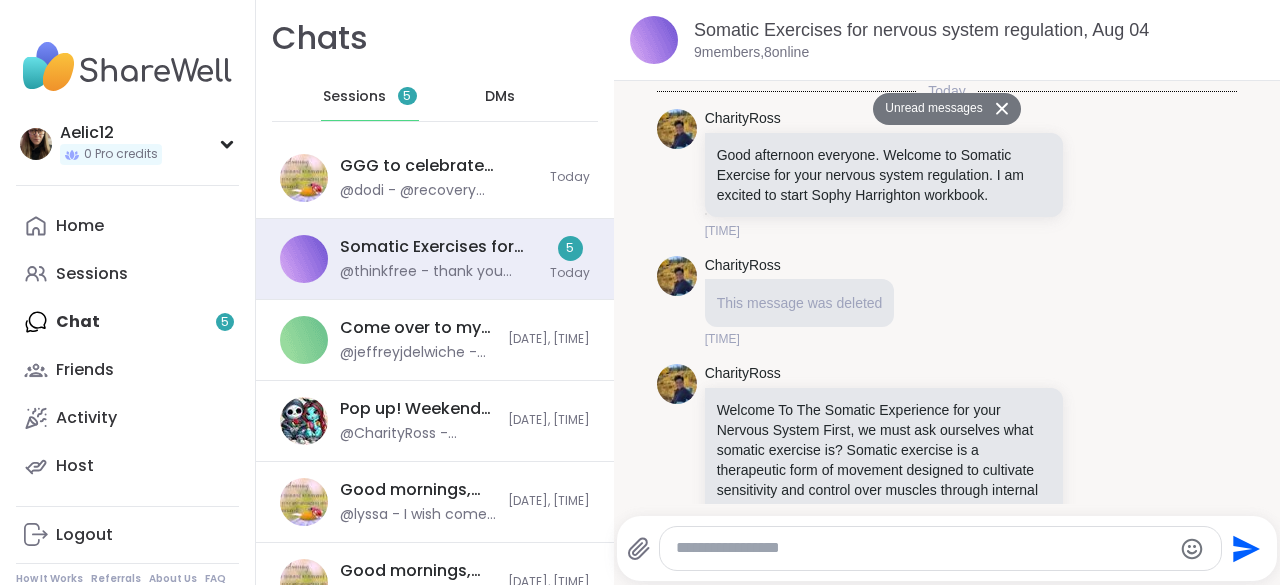 scroll, scrollTop: 4084, scrollLeft: 0, axis: vertical 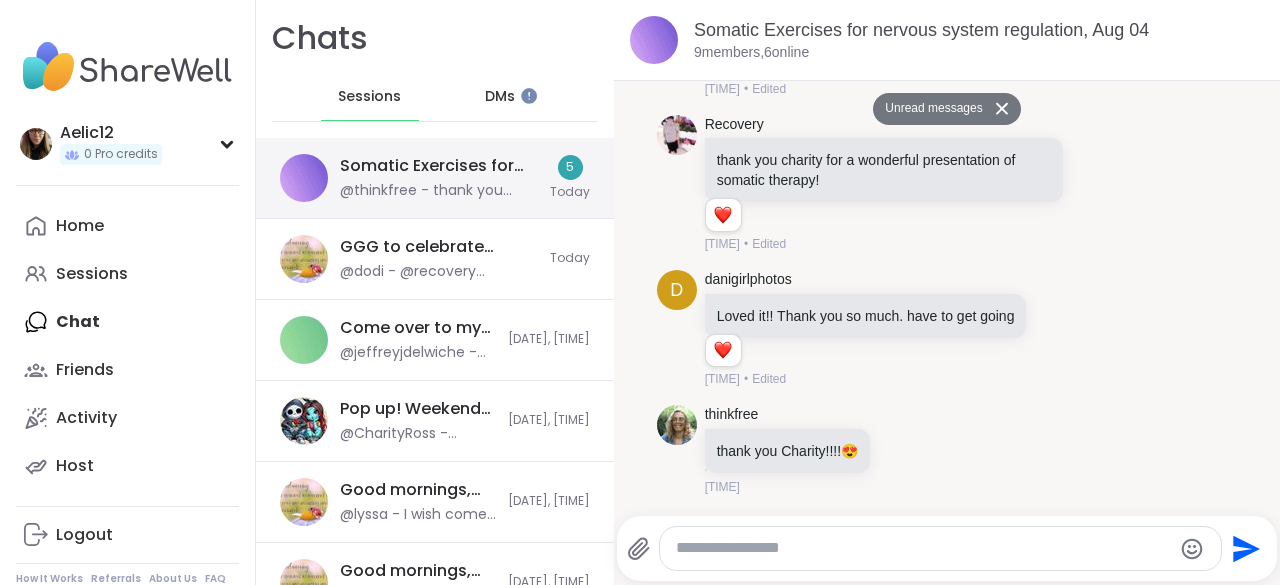 click on "Somatic Exercises for nervous system regulation, [MONTH] [DAY] @thinkfree - thank you [NAME]!!!!😍" at bounding box center (439, 178) 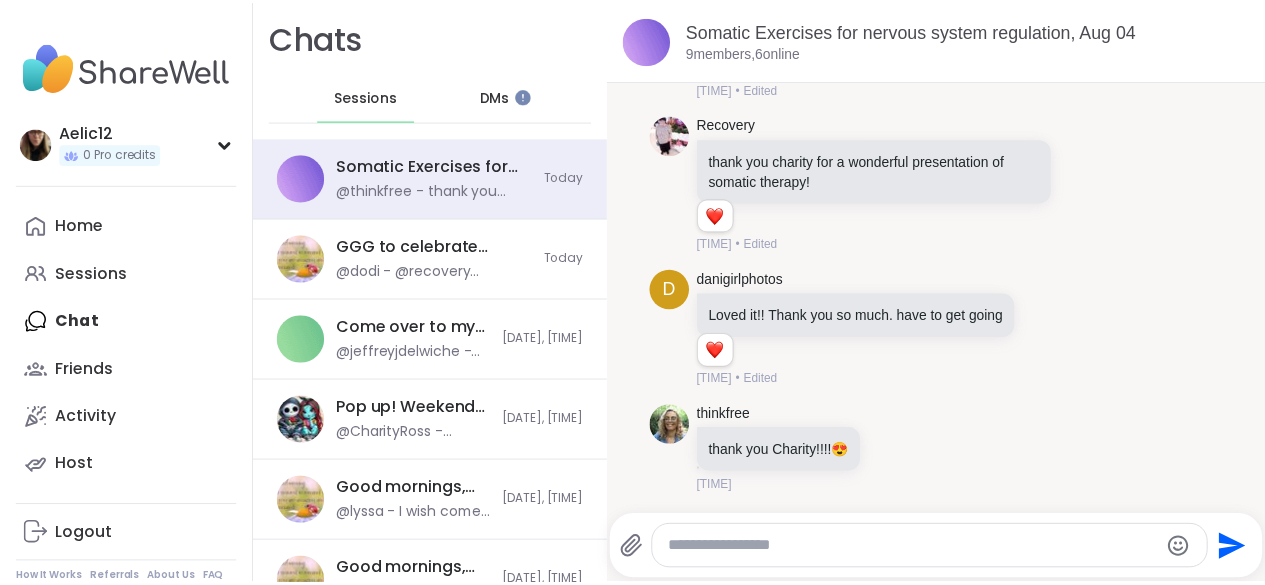scroll, scrollTop: 4036, scrollLeft: 0, axis: vertical 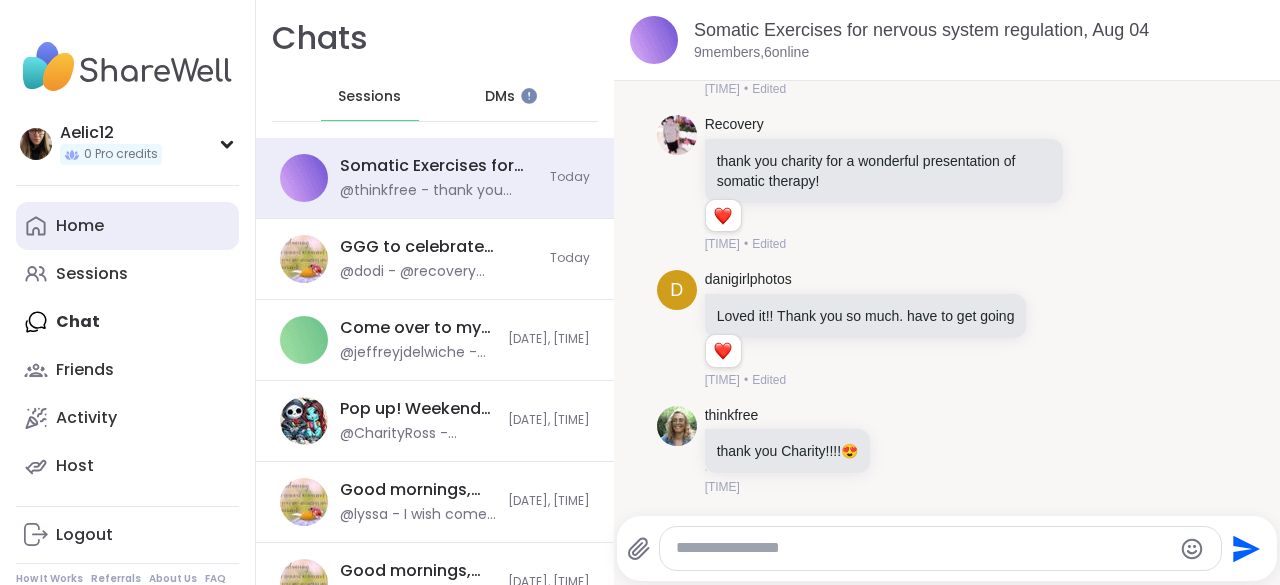 click on "Home" at bounding box center [80, 226] 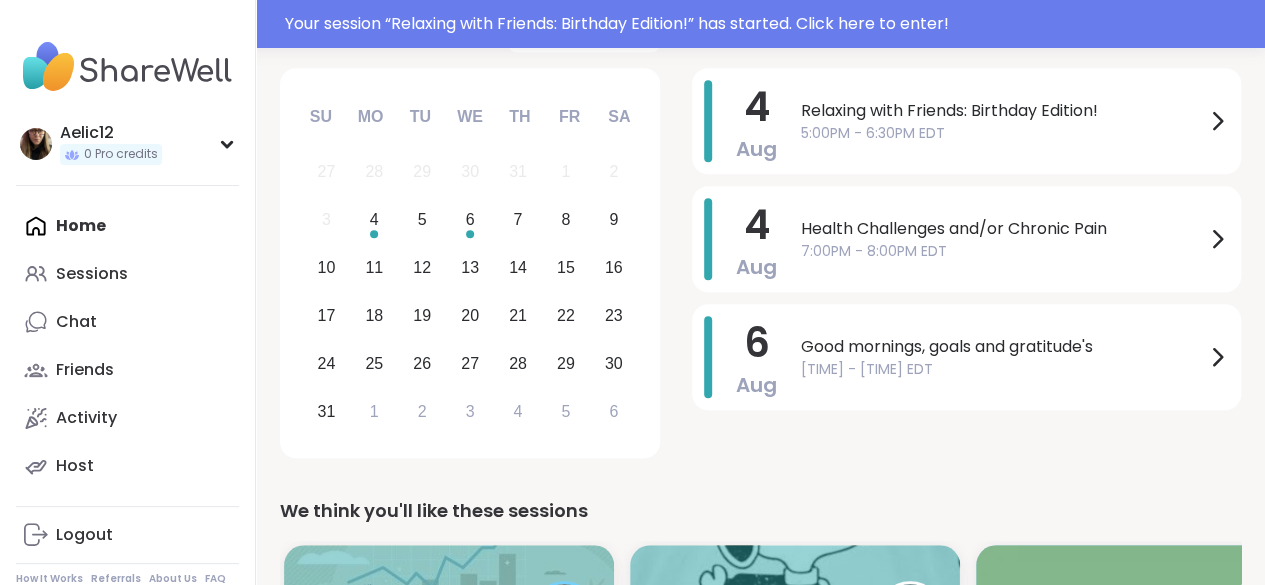 scroll, scrollTop: 547, scrollLeft: 0, axis: vertical 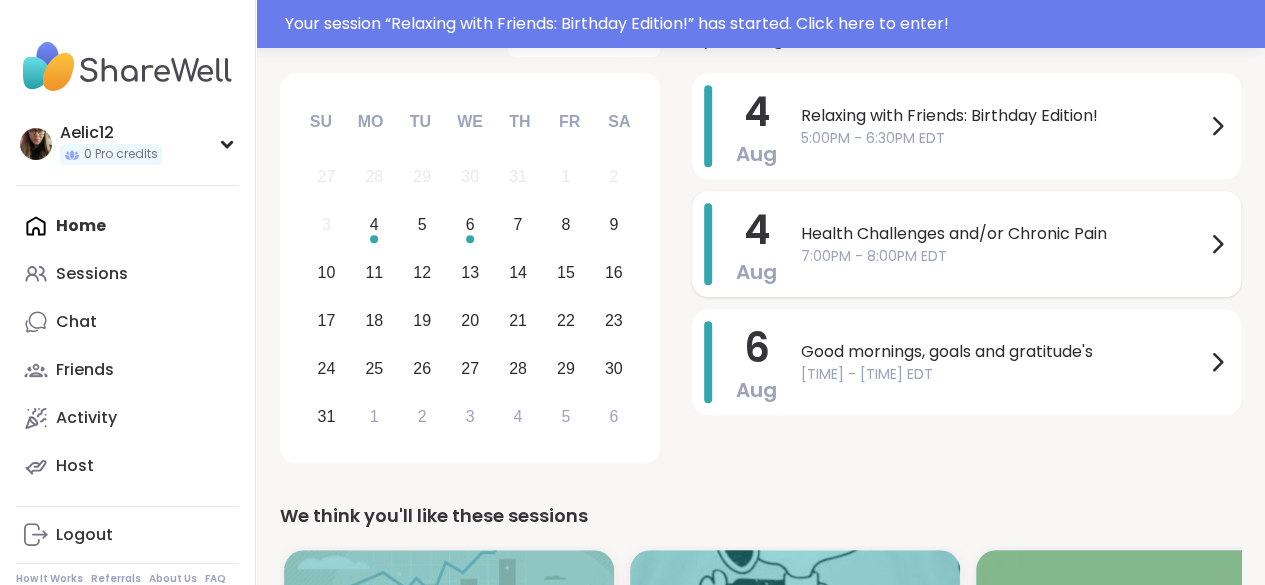 click 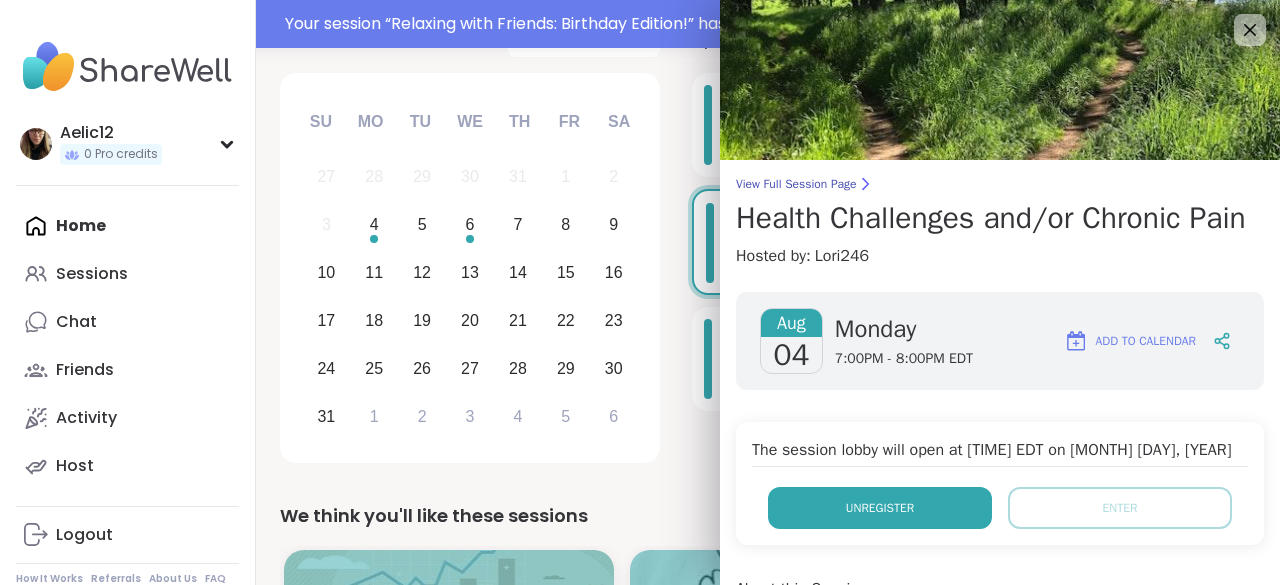 click on "Unregister" at bounding box center [880, 508] 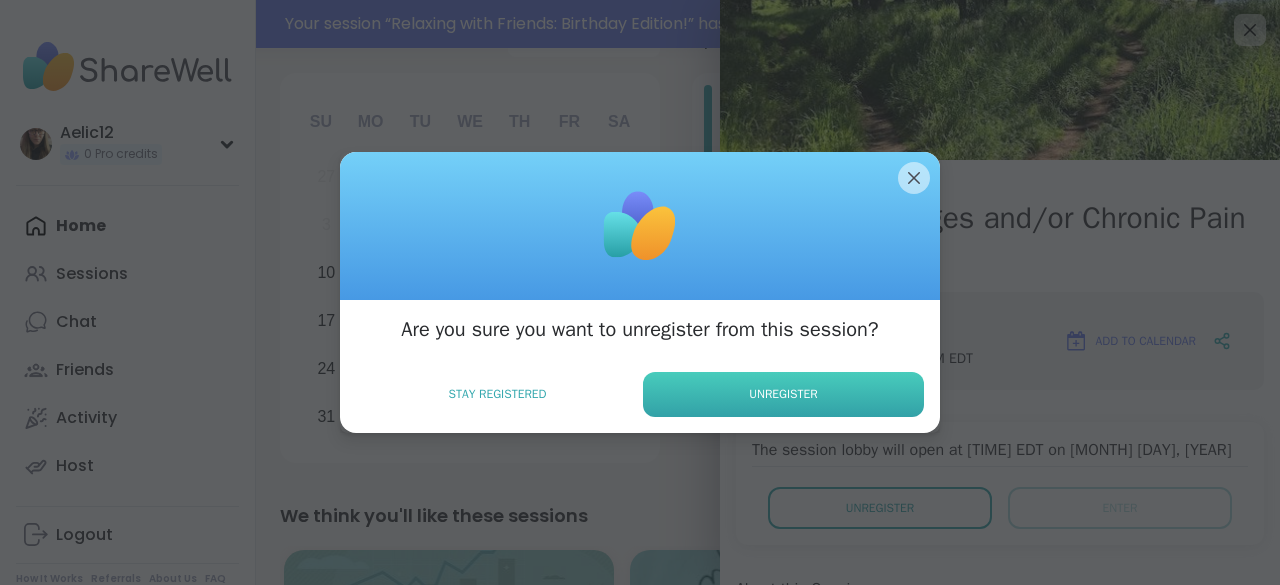 click on "Unregister" at bounding box center (783, 394) 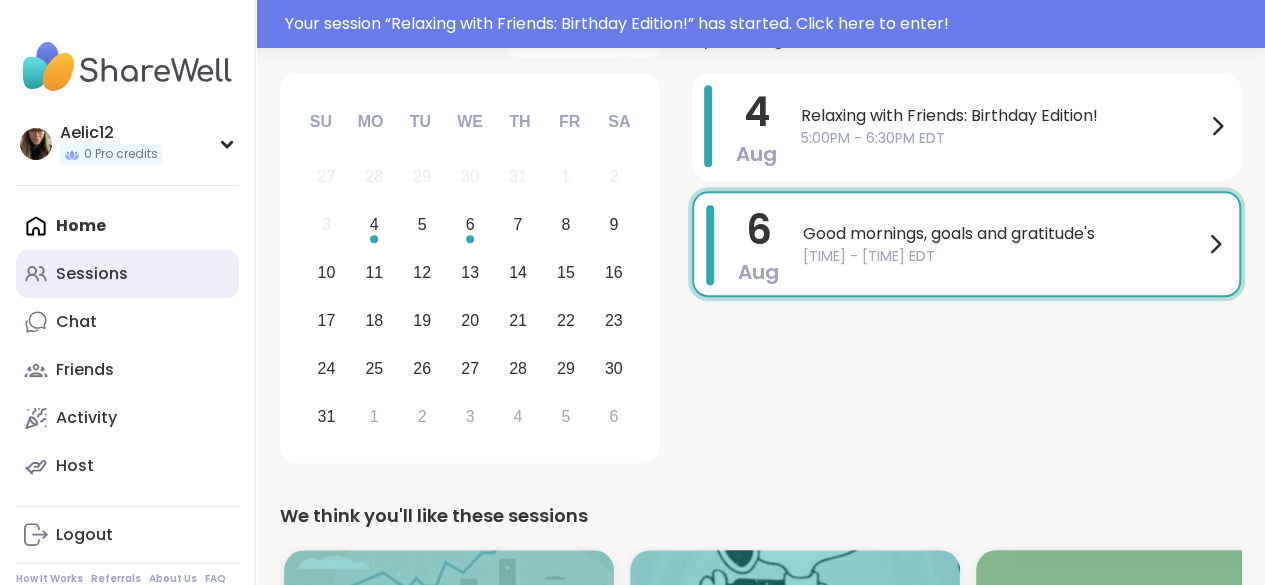 click on "Sessions" at bounding box center (127, 274) 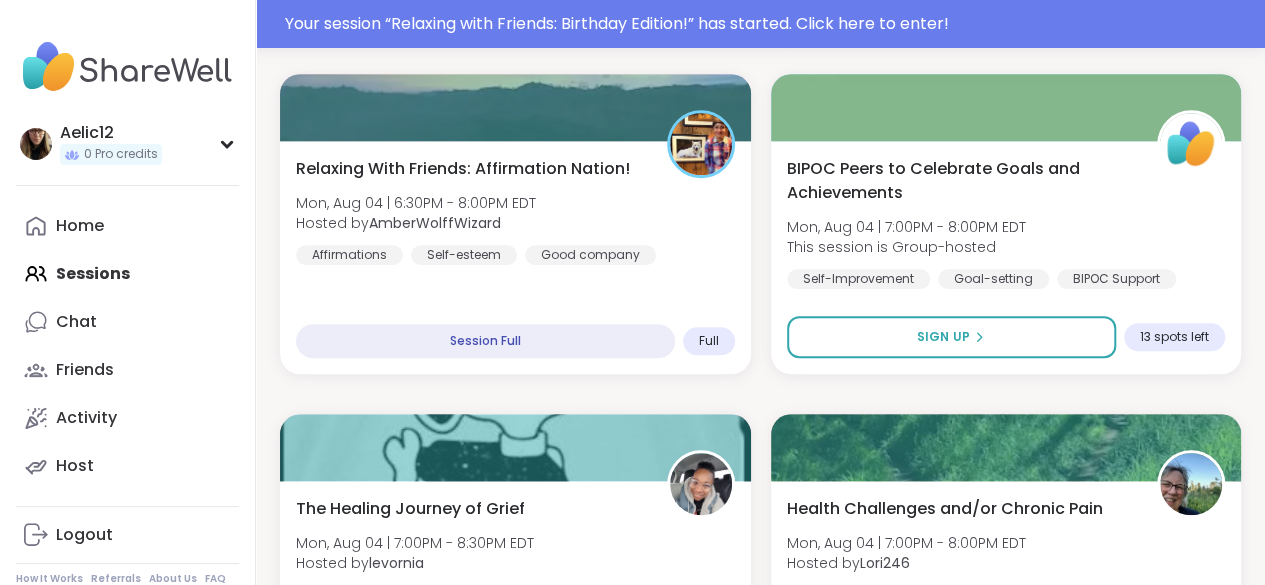 scroll, scrollTop: 744, scrollLeft: 0, axis: vertical 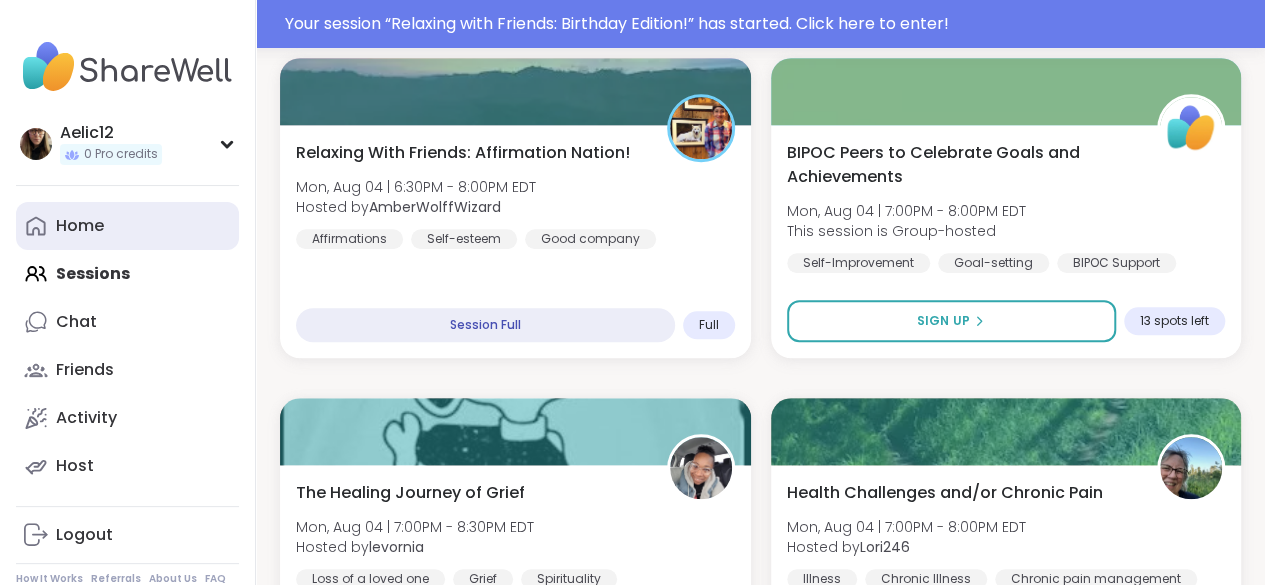 click on "Home" at bounding box center (127, 226) 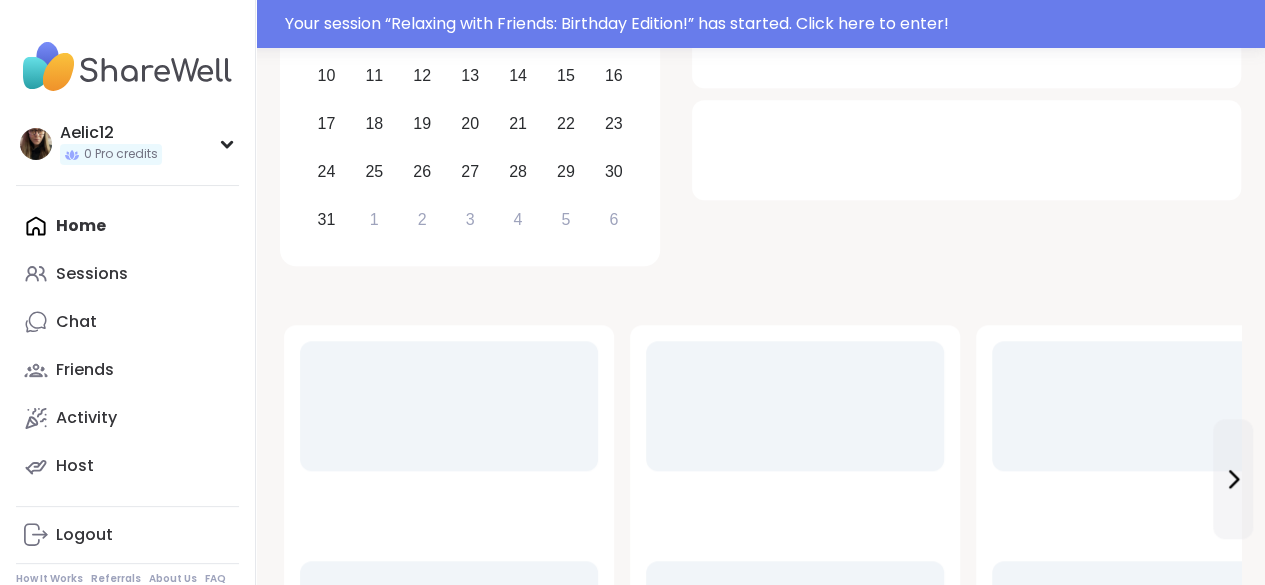 scroll, scrollTop: 0, scrollLeft: 0, axis: both 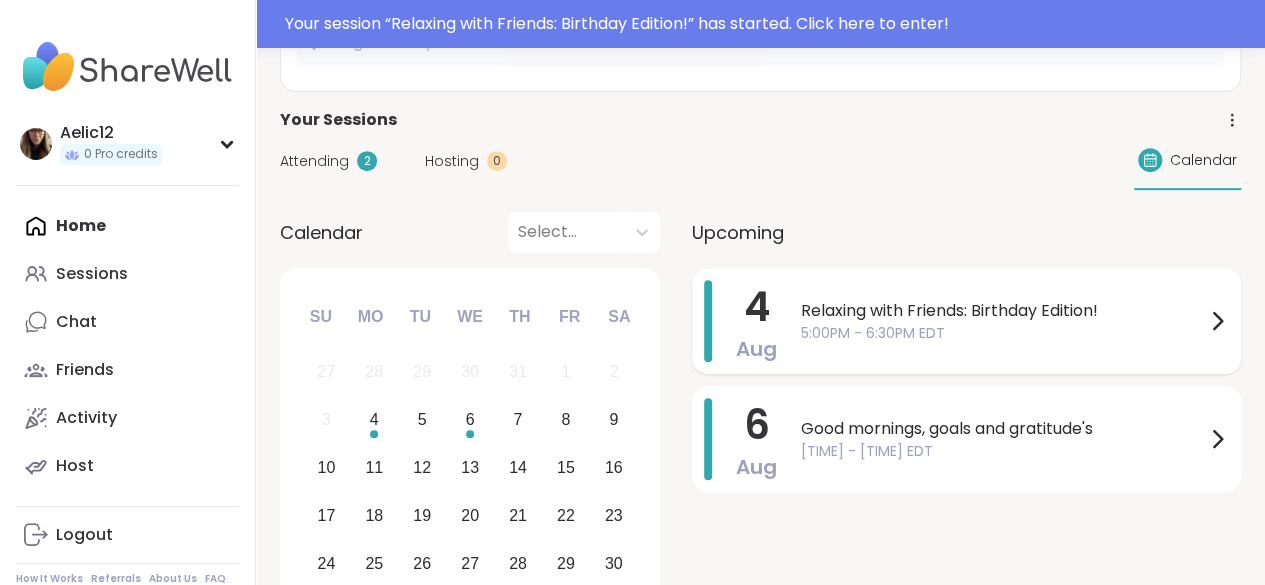 click on "Relaxing with Friends: Birthday Edition!" at bounding box center (1003, 311) 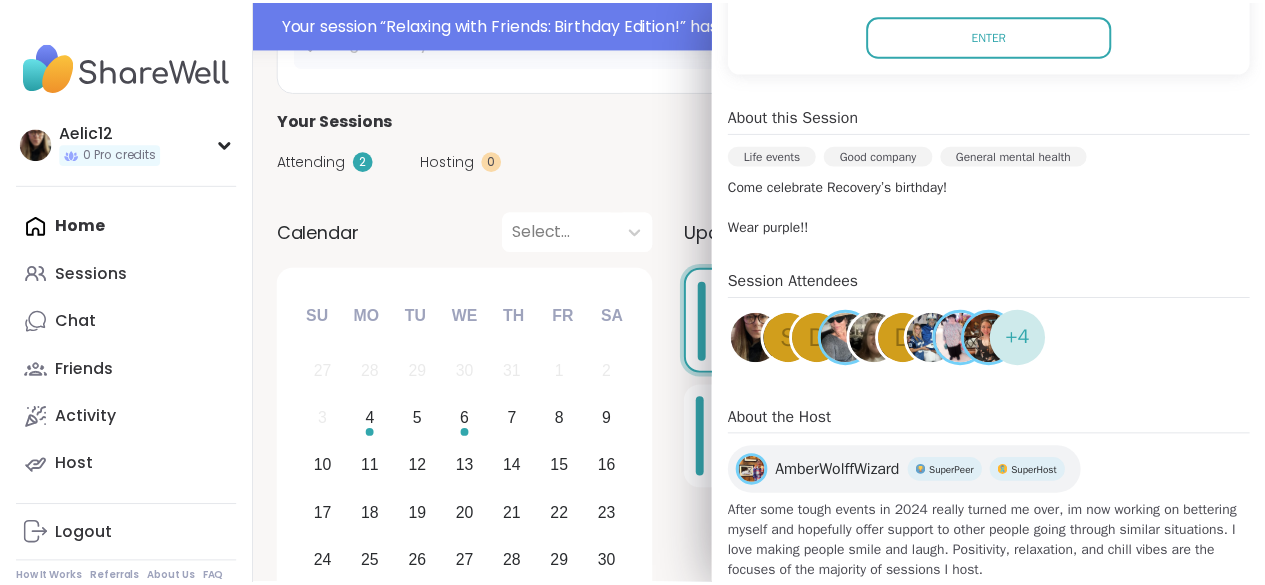 scroll, scrollTop: 474, scrollLeft: 0, axis: vertical 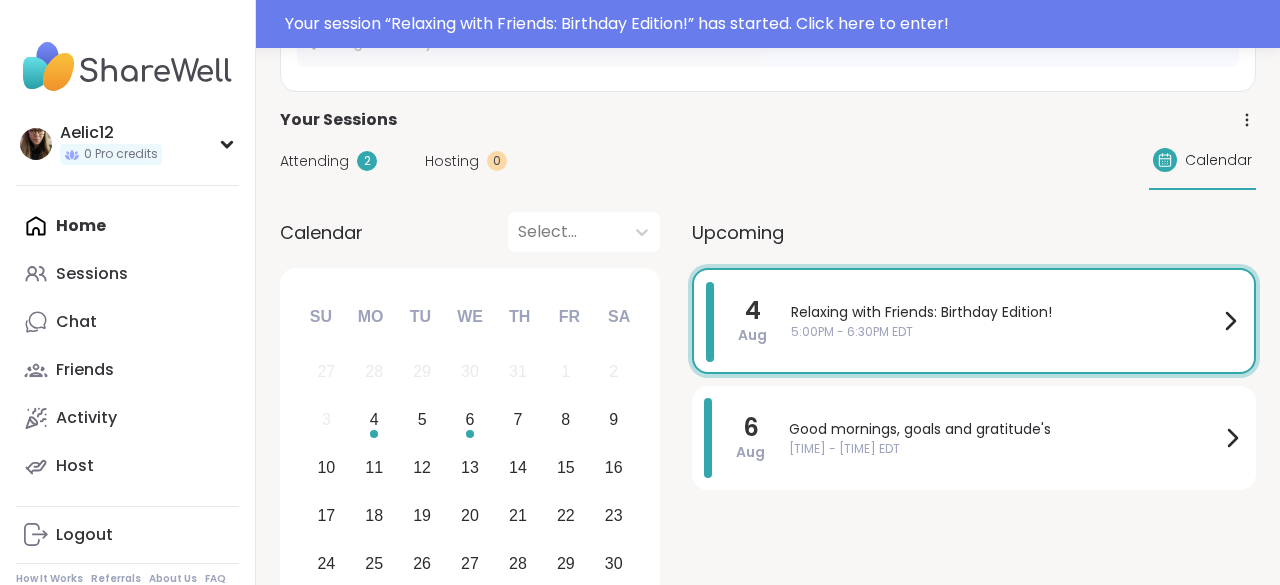 click on "Your Sessions" at bounding box center [768, 120] 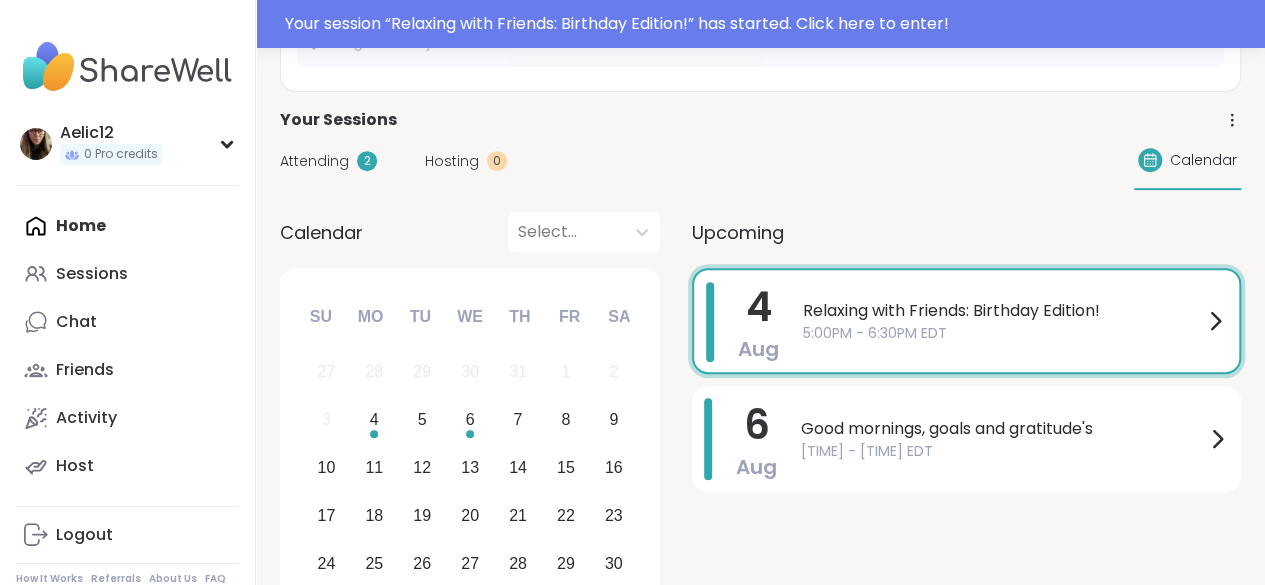 scroll, scrollTop: 304, scrollLeft: 0, axis: vertical 